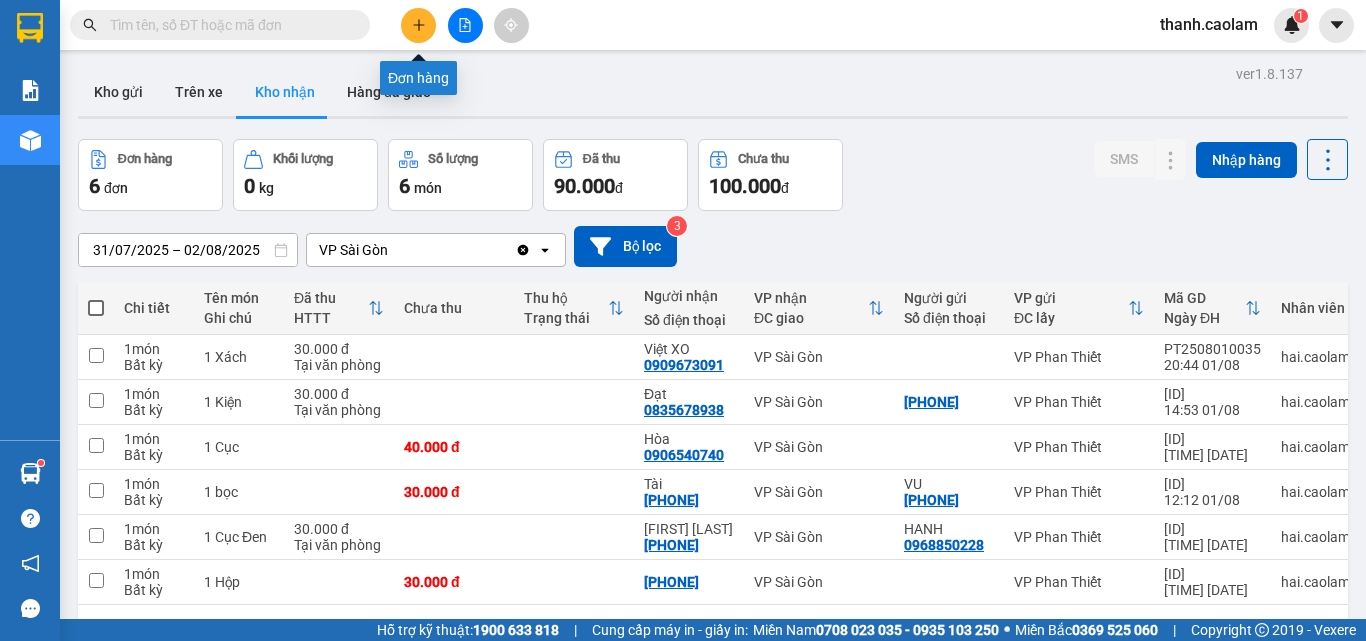 click 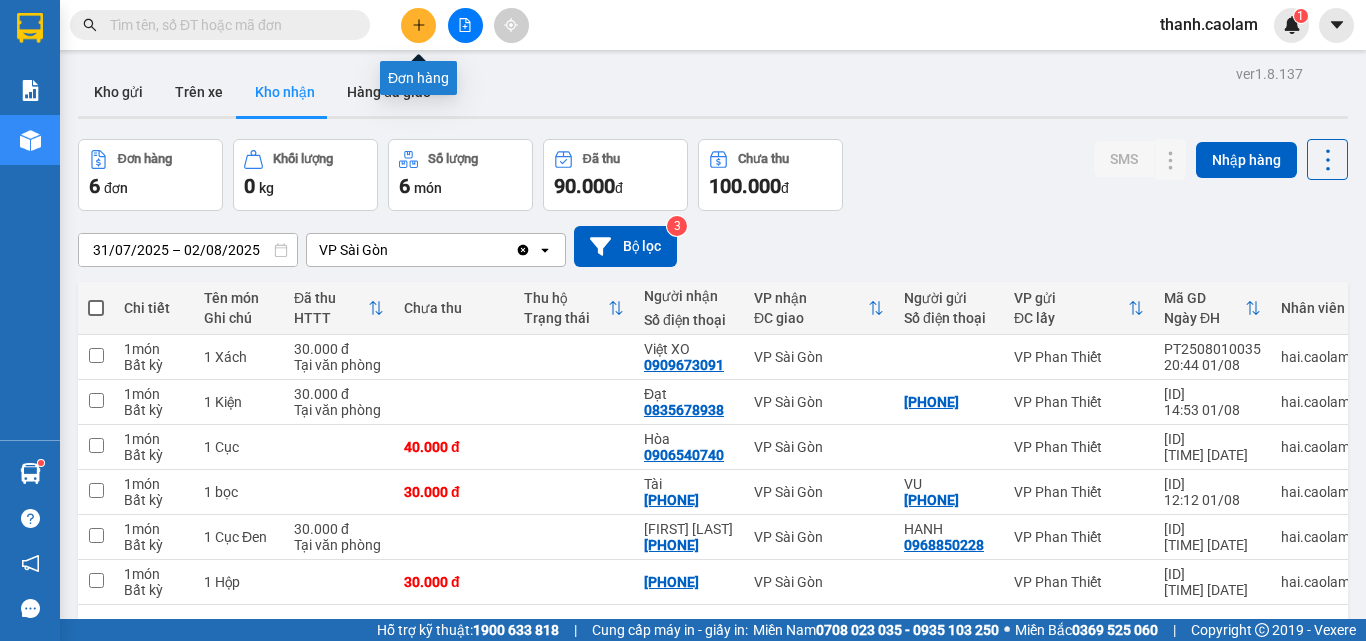 scroll, scrollTop: 0, scrollLeft: 0, axis: both 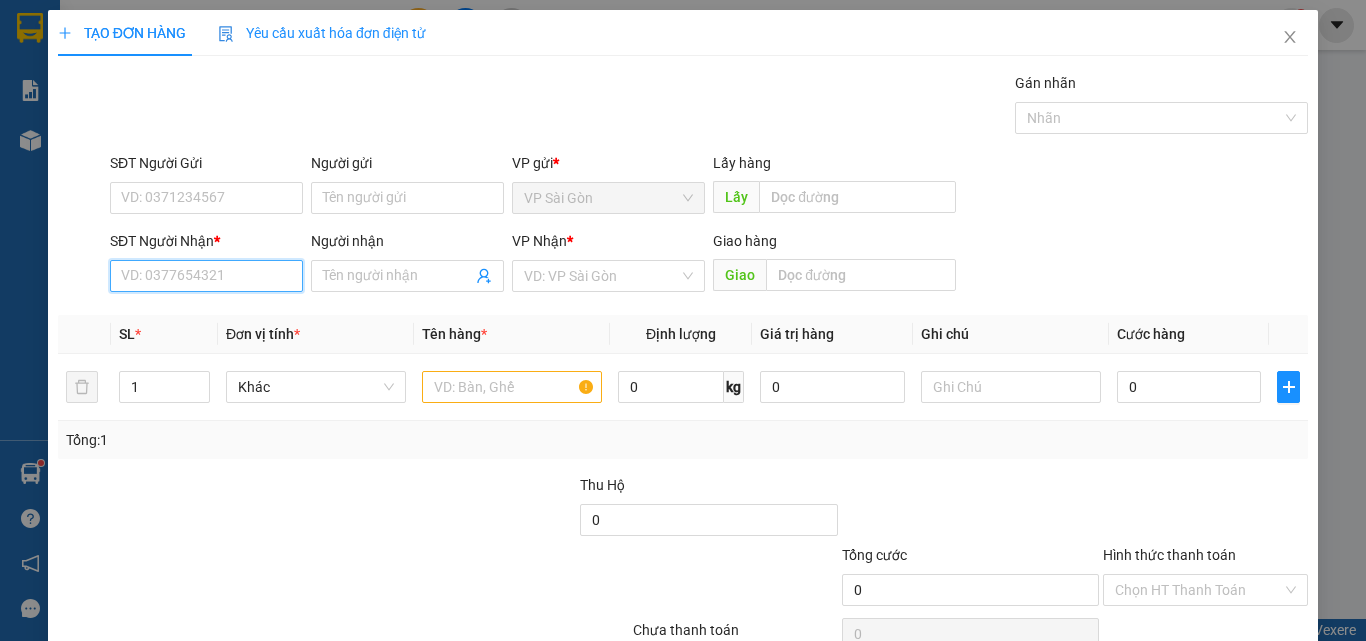 click on "SĐT Người Nhận  *" at bounding box center [206, 276] 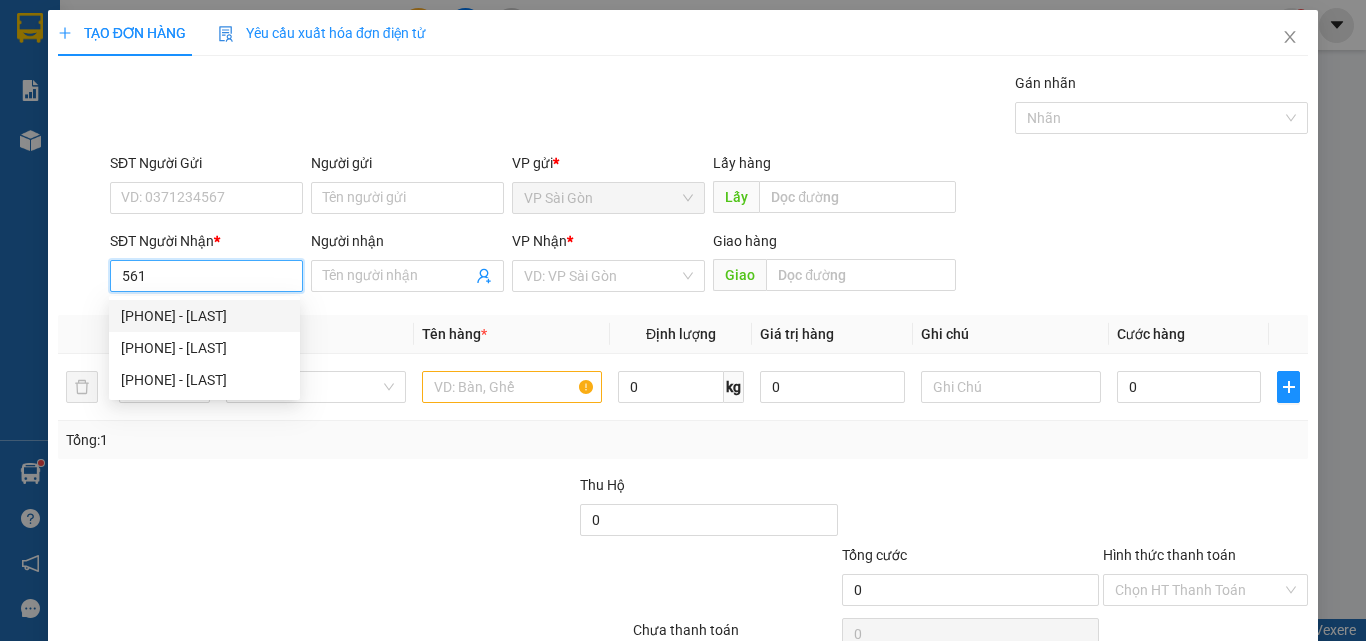 click on "[PHONE] - [LAST]" at bounding box center (204, 316) 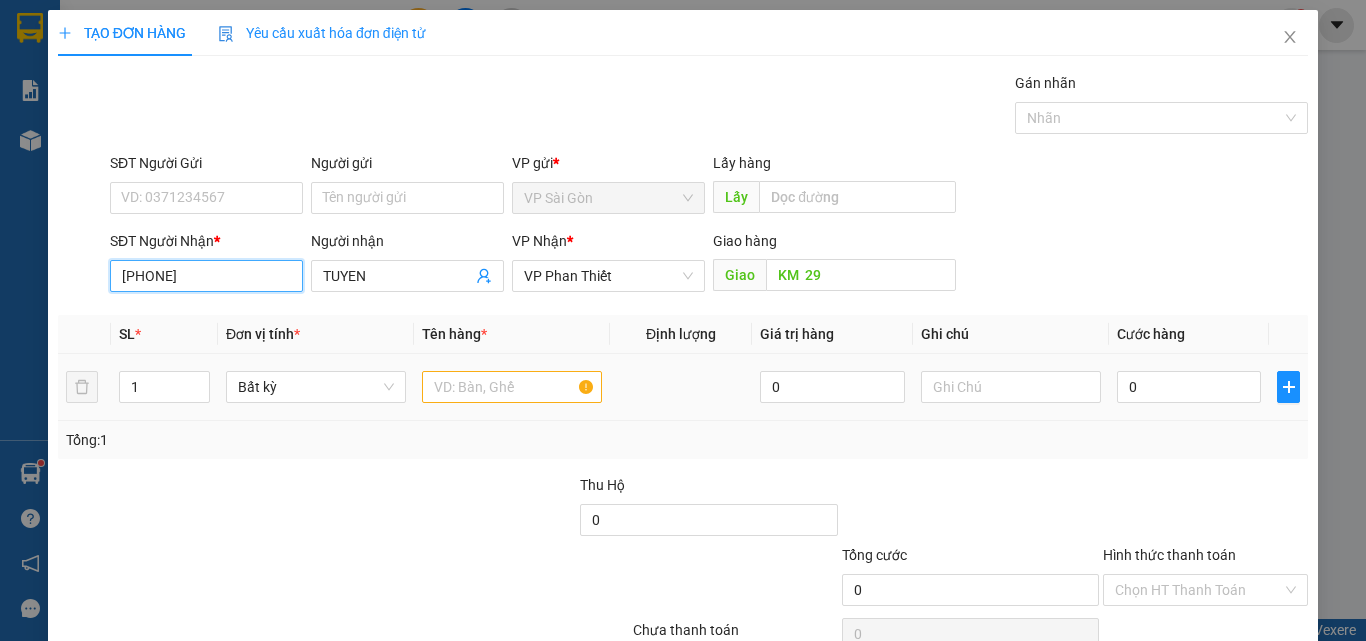 type on "[PHONE]" 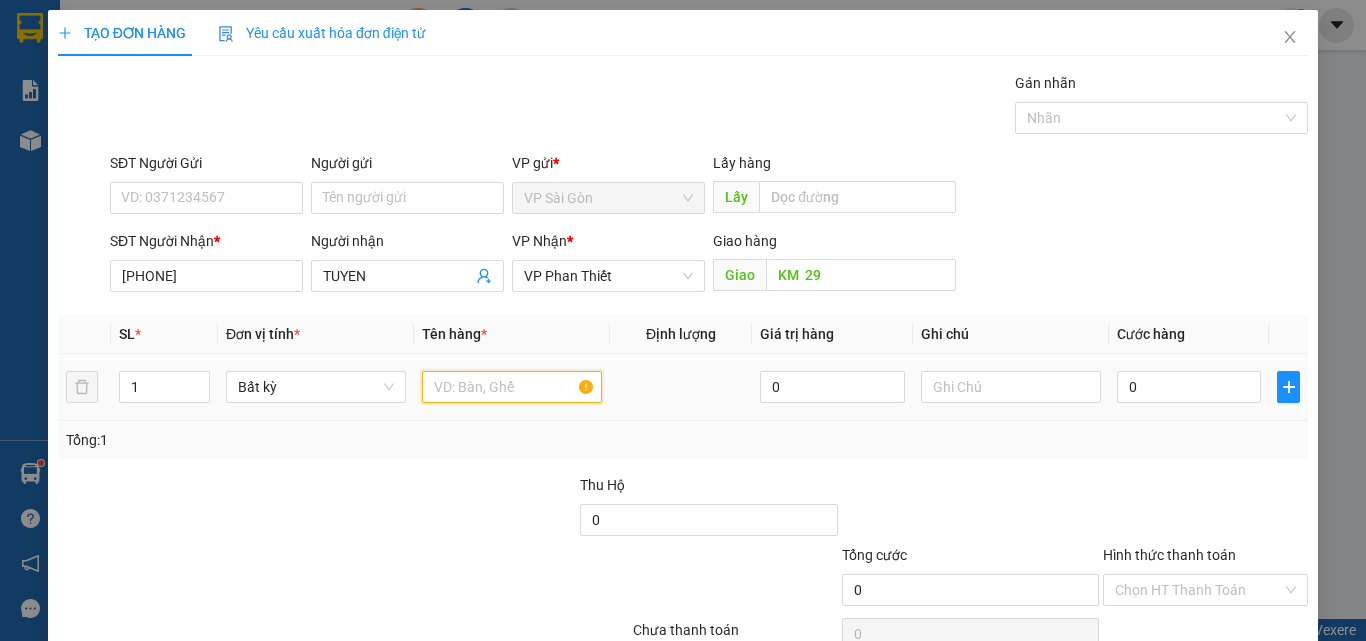 click at bounding box center (512, 387) 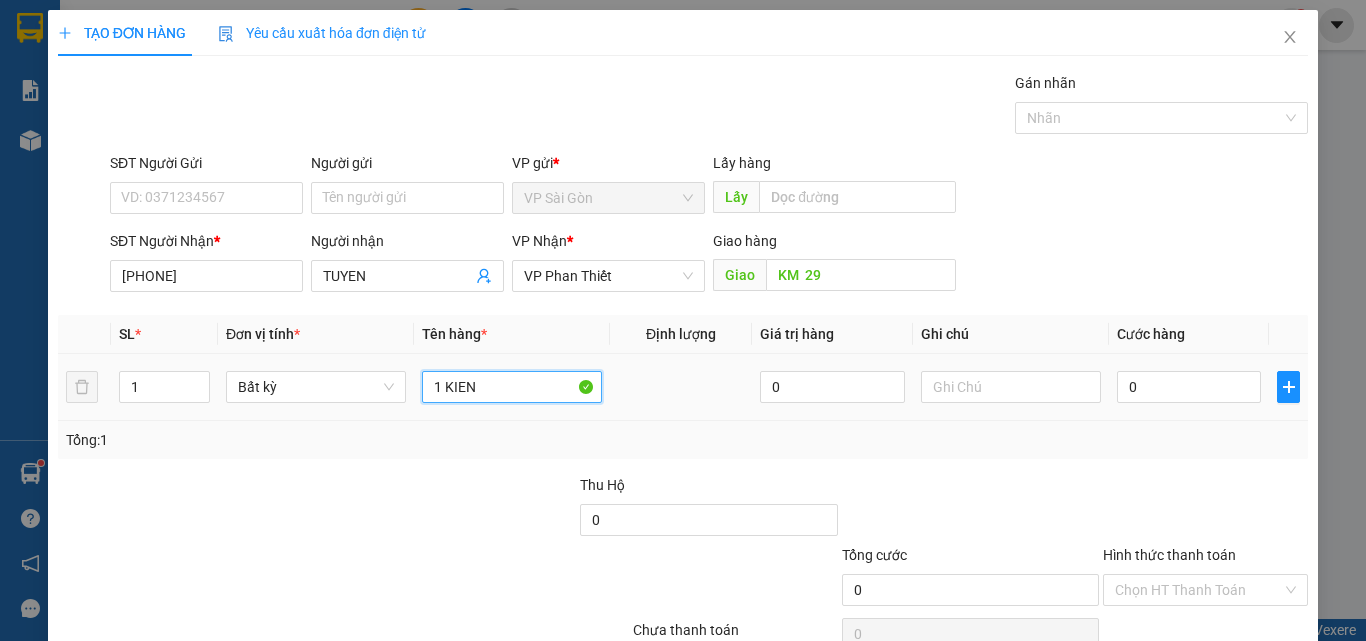 type on "1 KIEN" 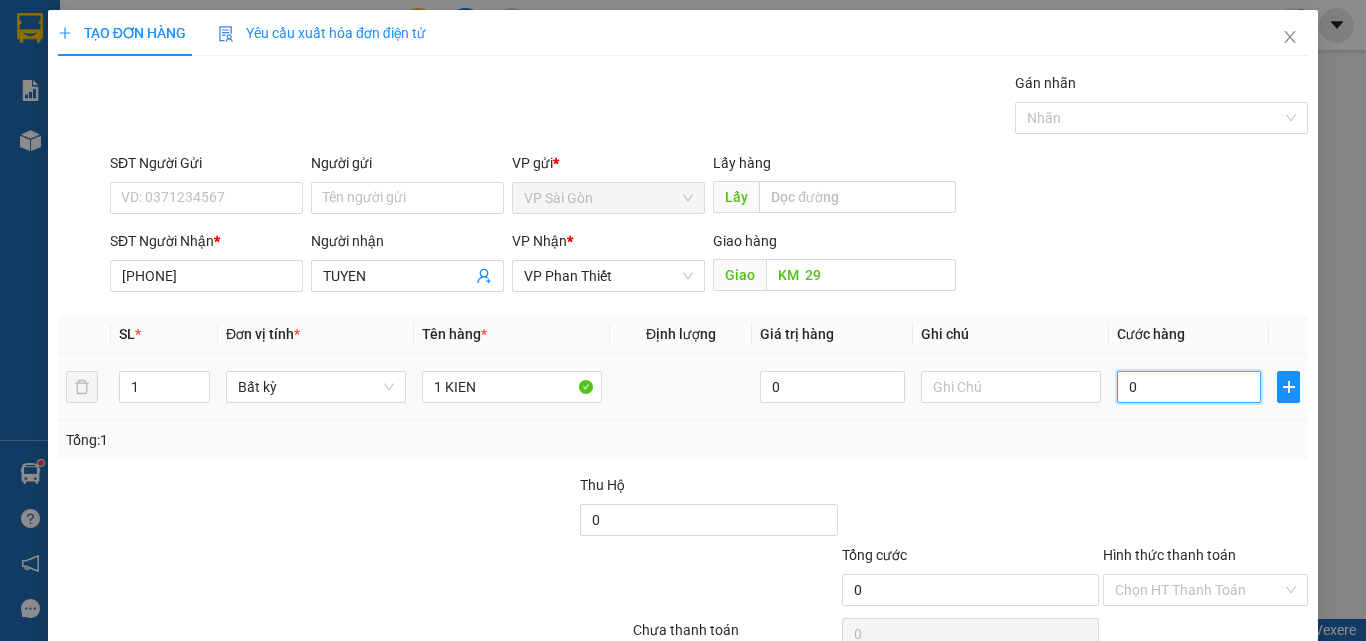 click on "0" at bounding box center [1189, 387] 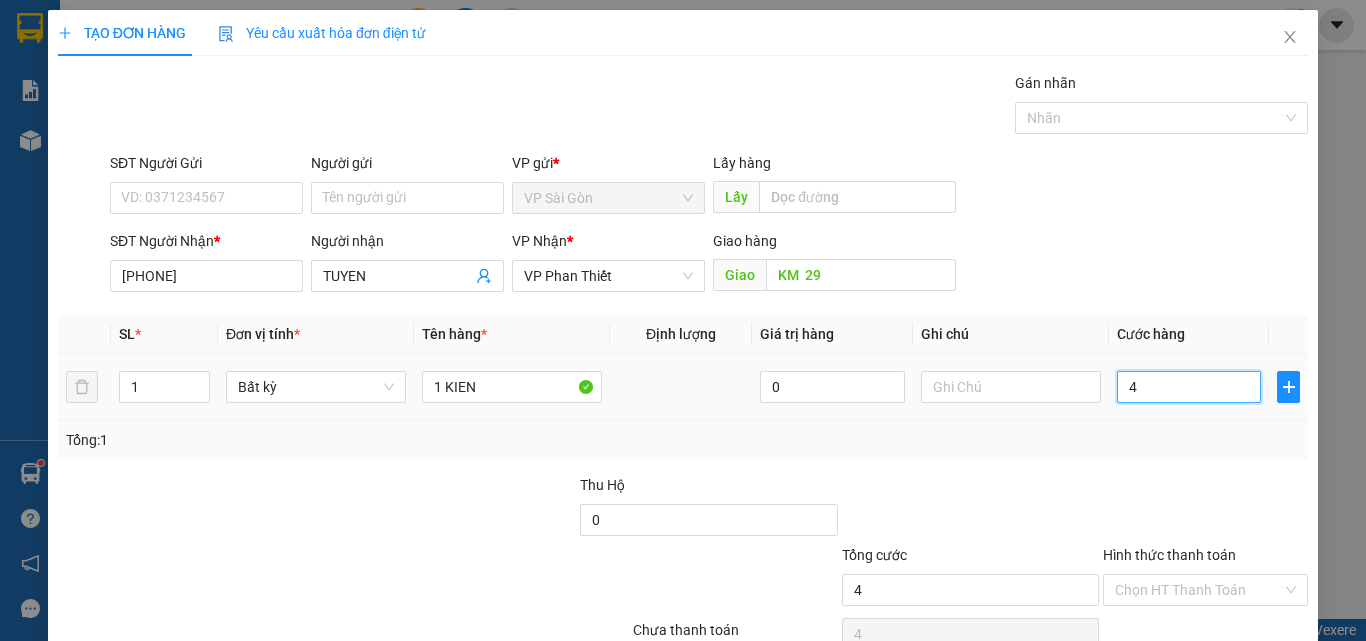 type on "40" 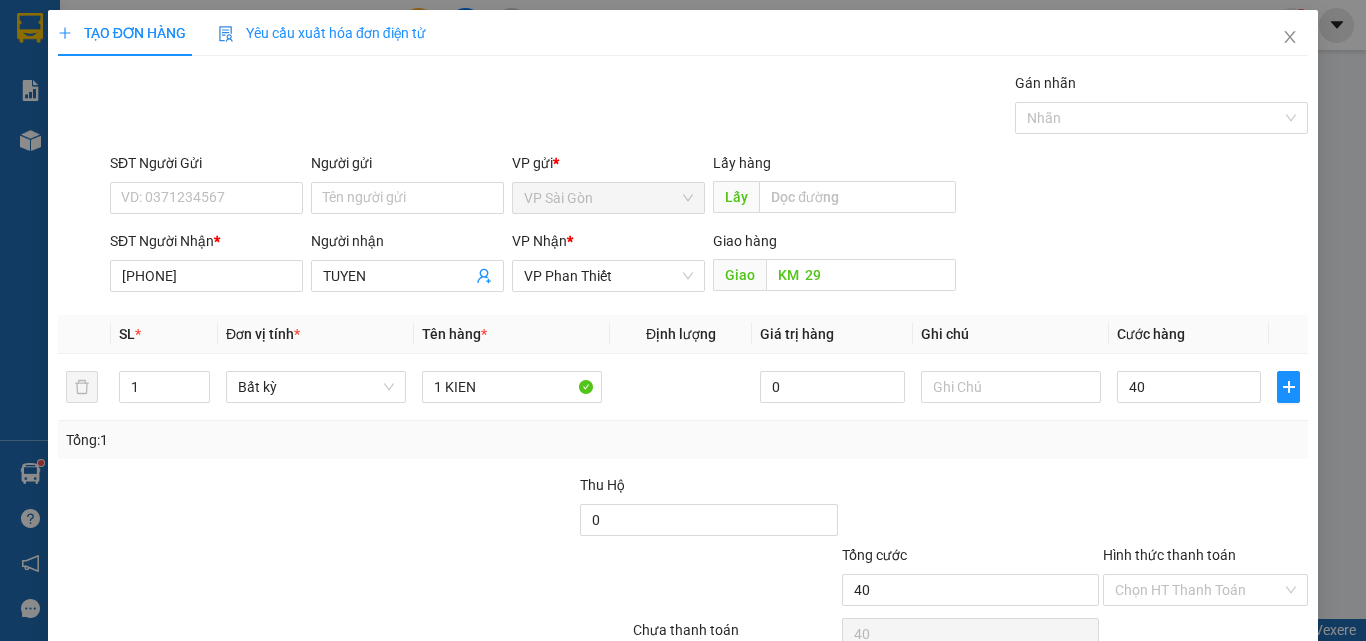 type on "40.000" 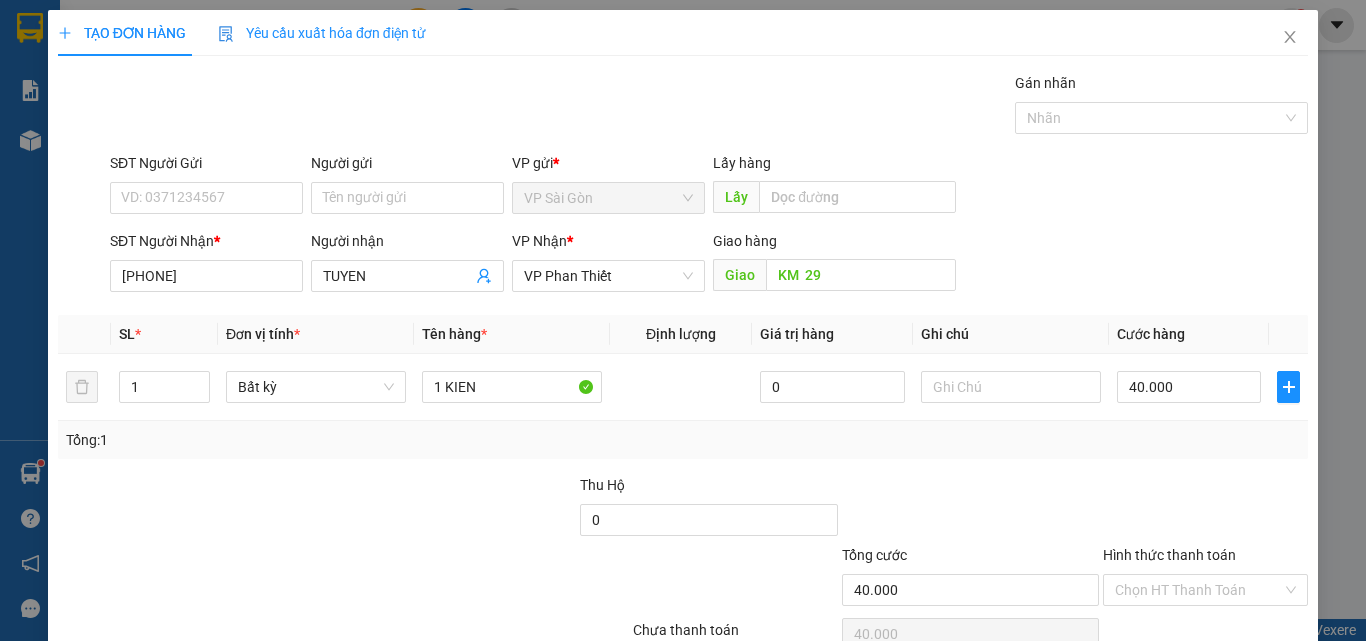 click on "Gói vận chuyển  * Tiêu chuẩn Gán nhãn   Nhãn SĐT Người Gửi VD: [PHONE] Người gửi Tên người gửi VP gửi  * VP Sài Gòn Lấy hàng Lấy SĐT Người Nhận  * [PHONE] Người nhận [FIRST] VP Nhận  * VP Phan Thiết Giao hàng Giao KM  29 SL  * Đơn vị tính  * Tên hàng  * Định lượng Giá trị hàng Ghi chú Cước hàng                   1 Bất kỳ 1 KIEN 0 40.000 Tổng:  1 Thu Hộ 0 Tổng cước 40.000 Hình thức thanh toán Chọn HT Thanh ToánSố tiền thu trước 0 Chưa thanh toán 40.000 Chọn HT Thanh Toán Lưu nháp Xóa Thông tin Lưu Lưu và In" at bounding box center (683, 386) 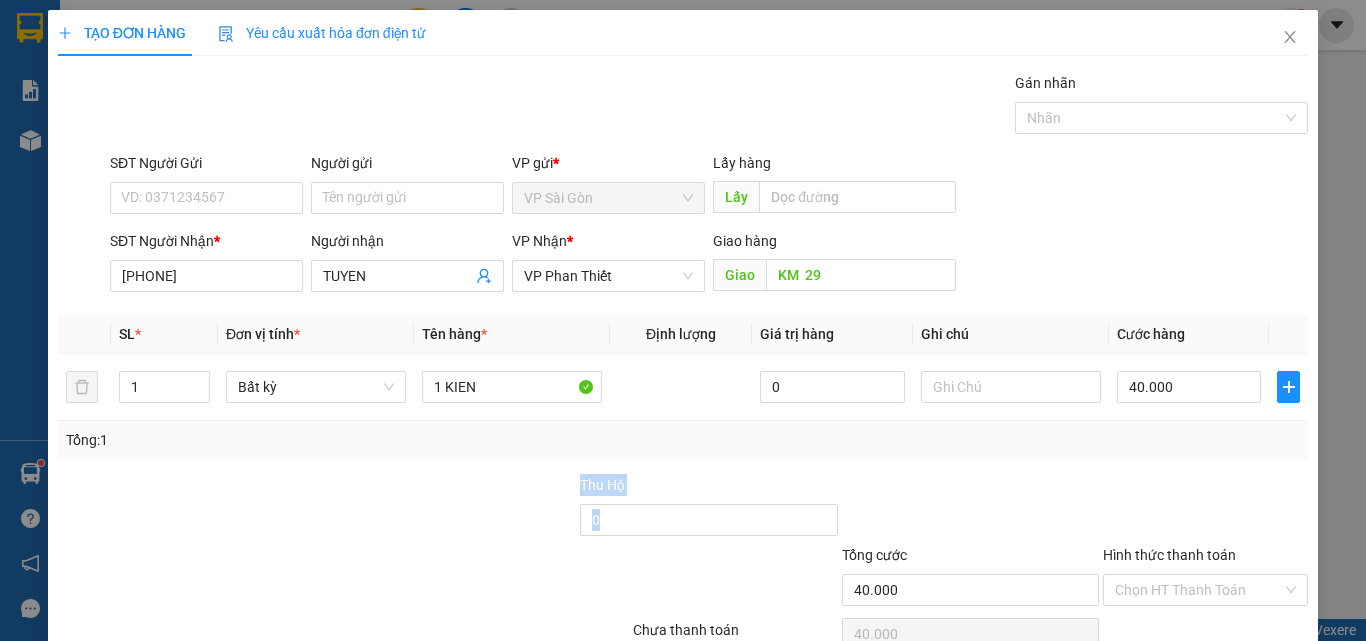scroll, scrollTop: 99, scrollLeft: 0, axis: vertical 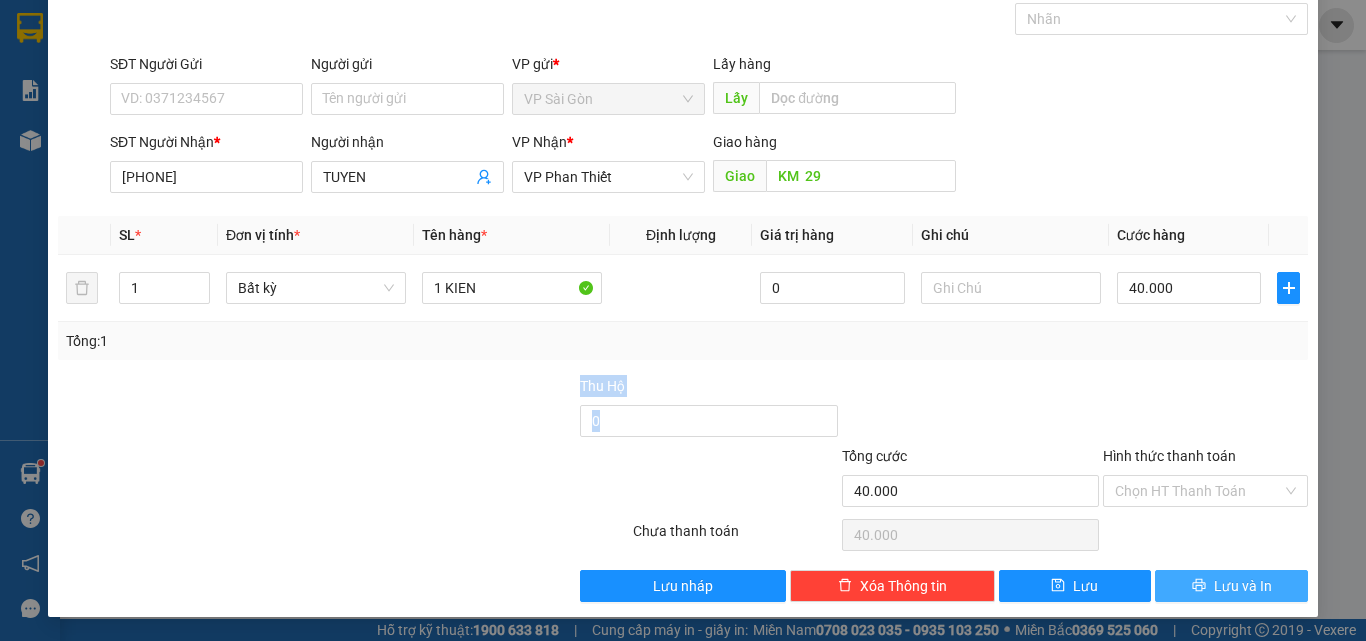 click on "Lưu và In" at bounding box center [1243, 586] 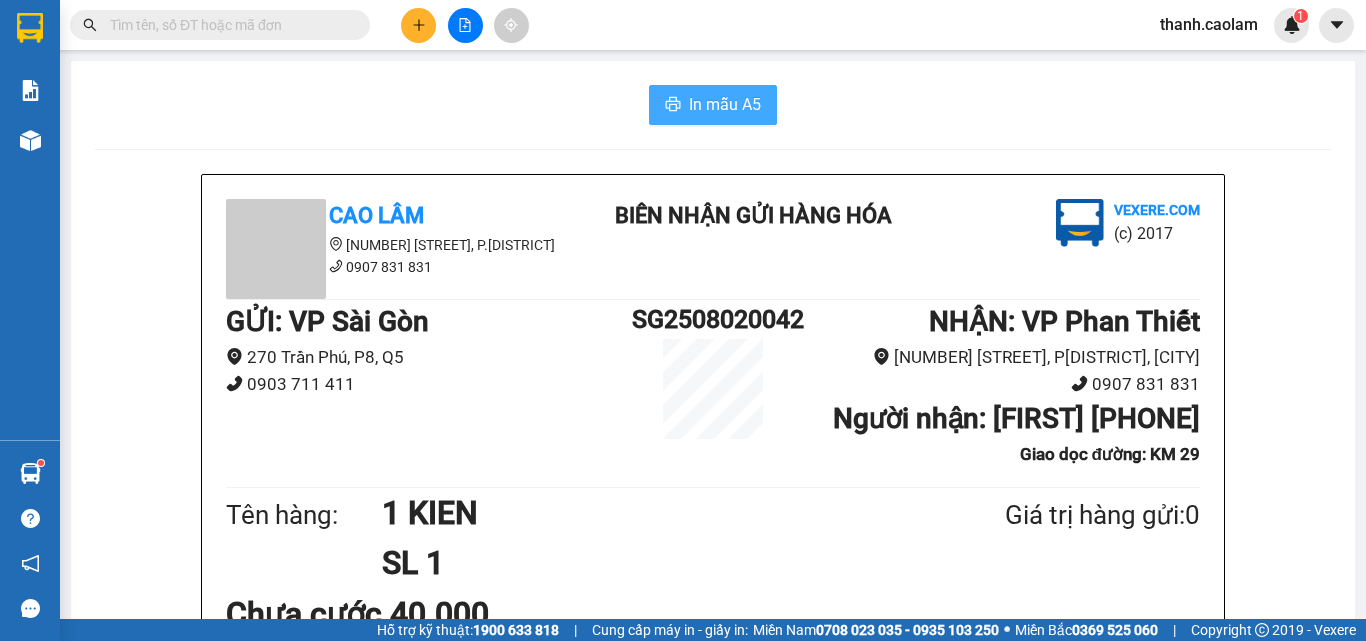 click on "In mẫu A5" at bounding box center [725, 104] 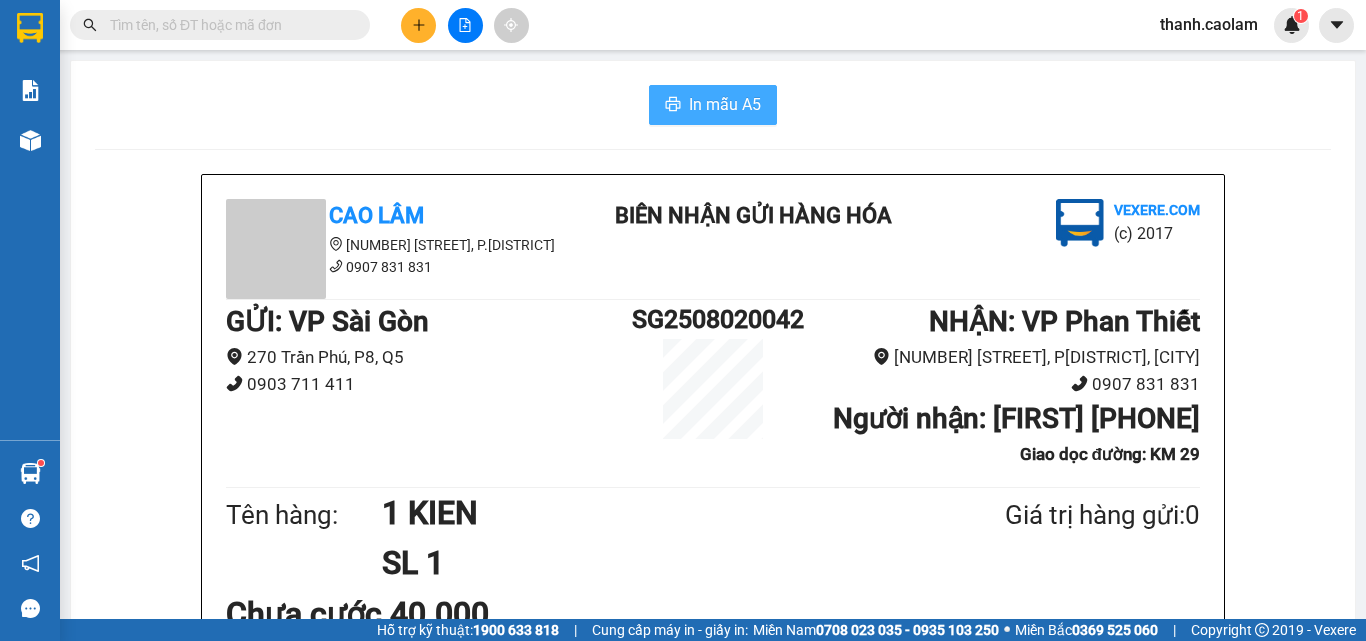 scroll, scrollTop: 0, scrollLeft: 0, axis: both 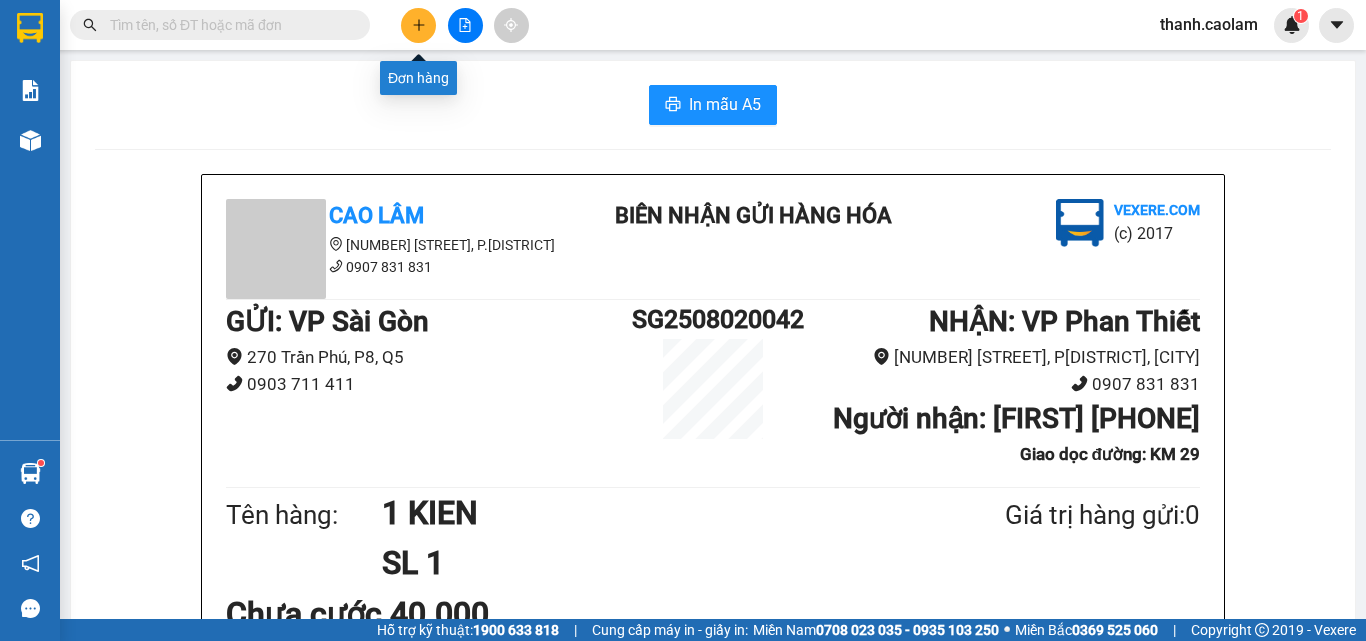 click at bounding box center (418, 25) 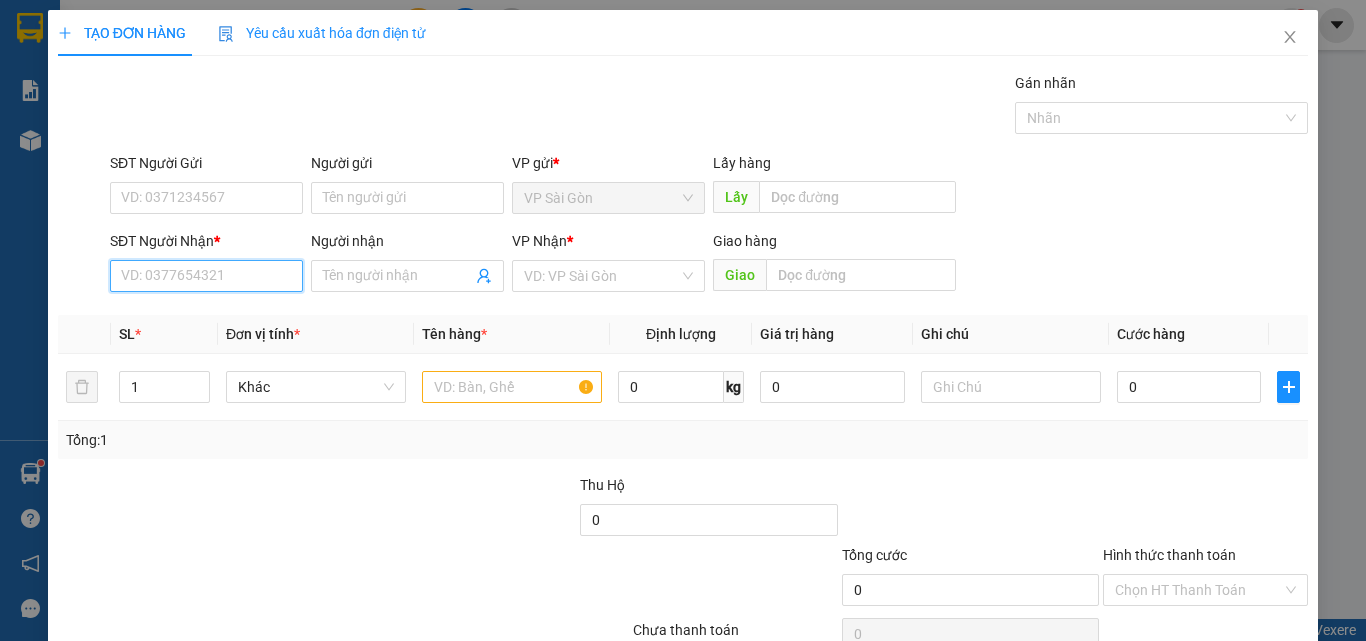 click on "SĐT Người Nhận  *" at bounding box center (206, 276) 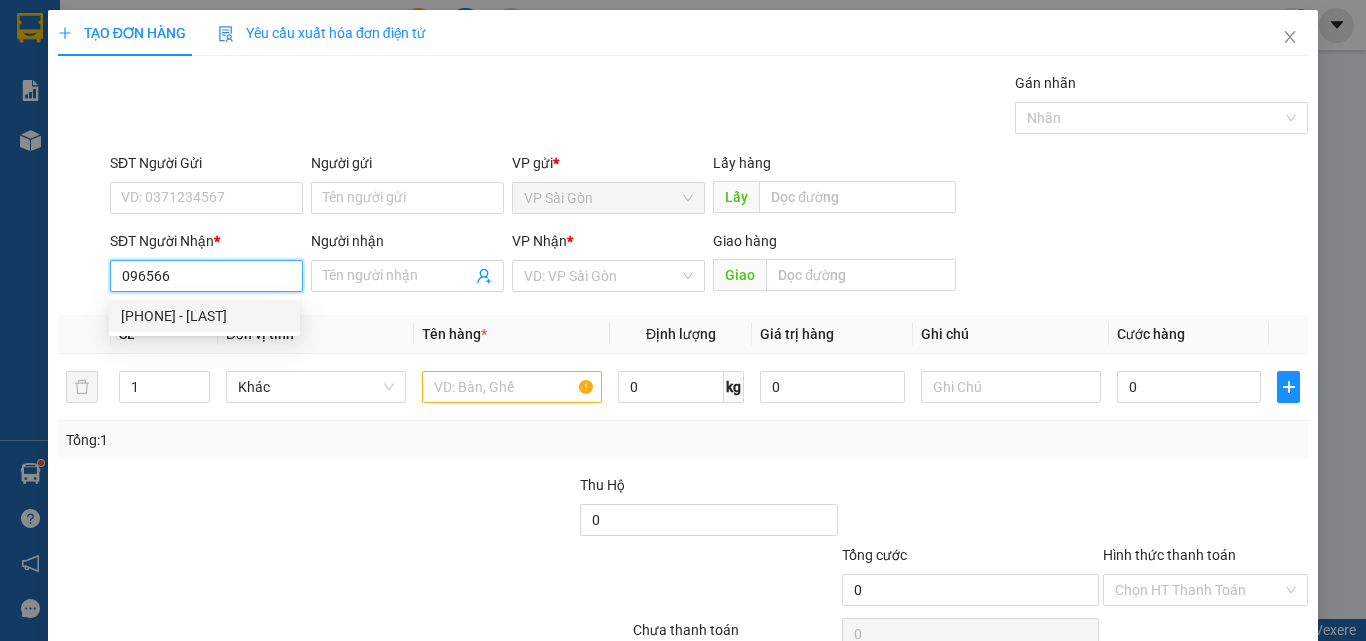 click on "[PHONE] - [LAST]" at bounding box center (204, 316) 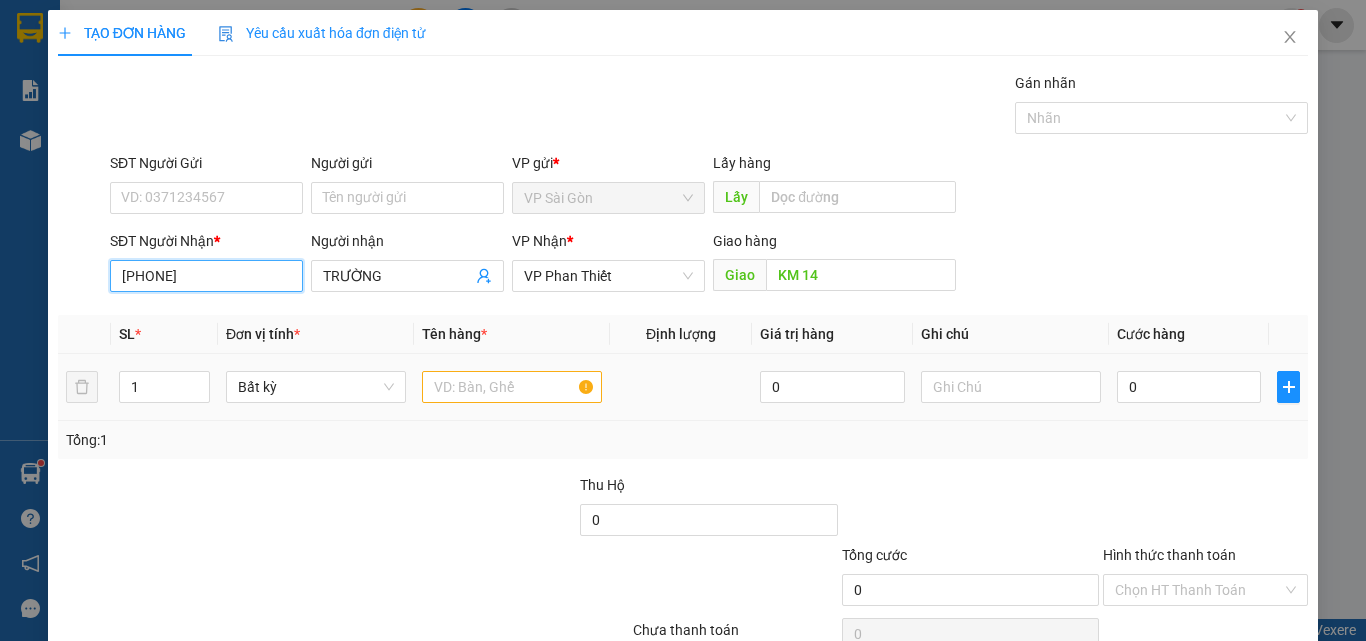 type on "[PHONE]" 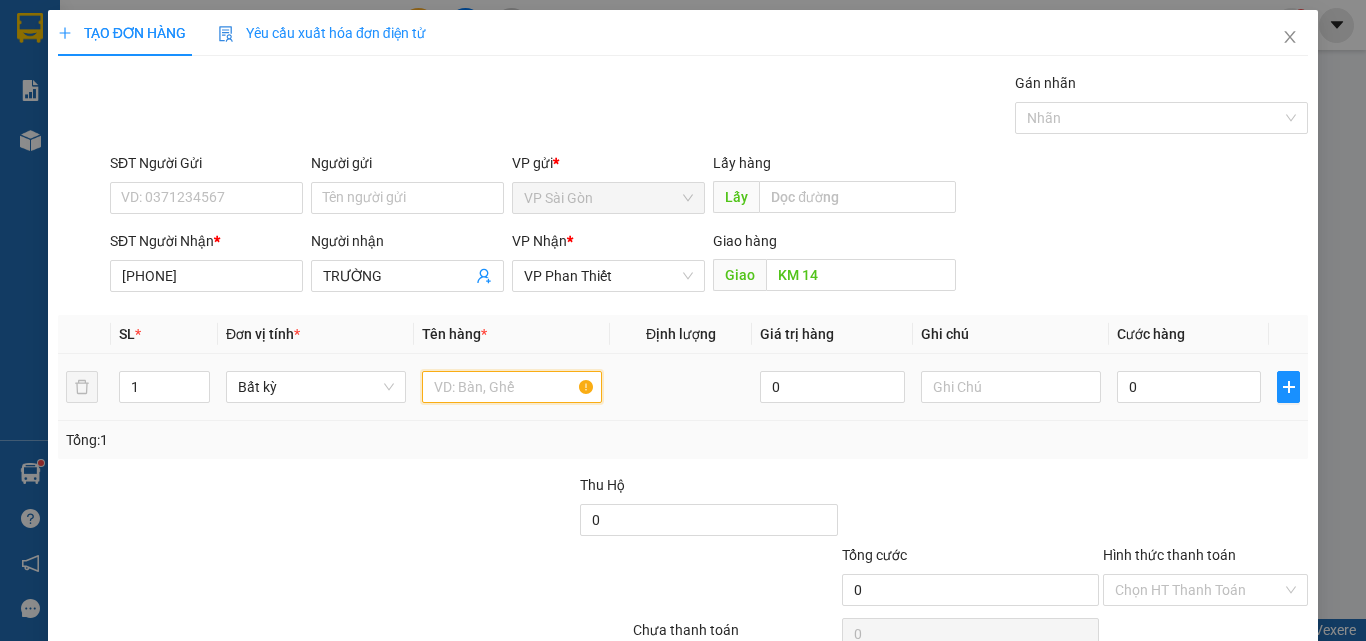 click at bounding box center (512, 387) 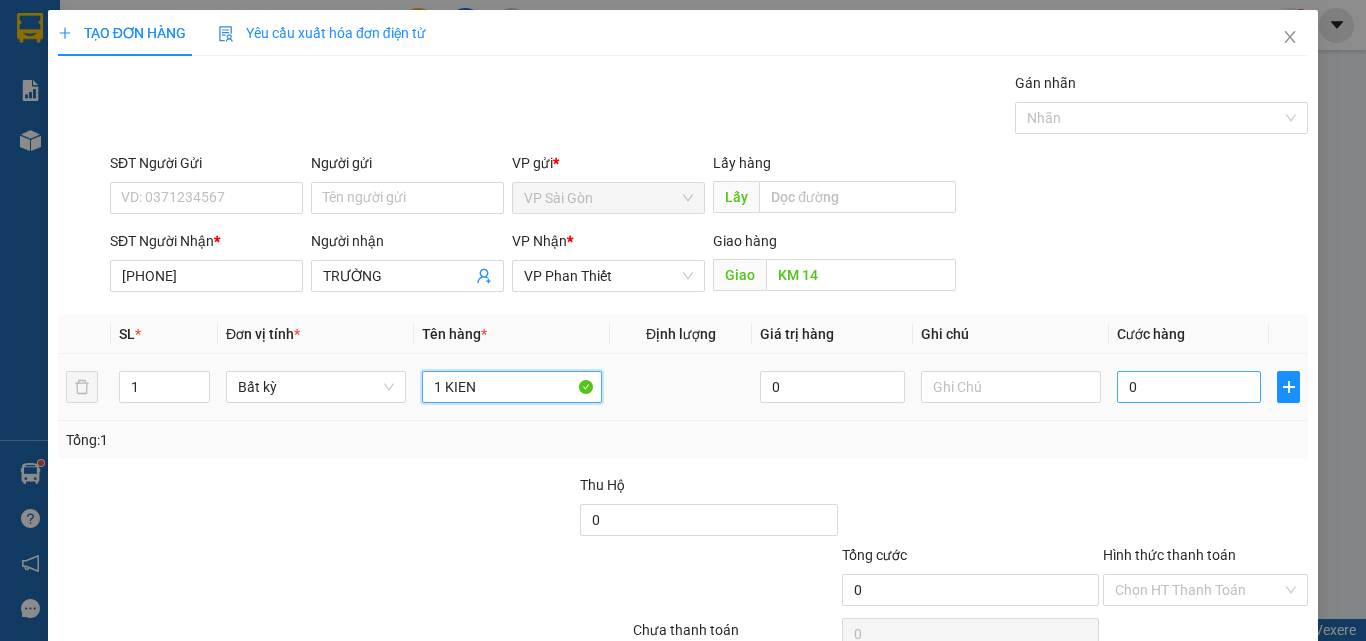 type on "1 KIEN" 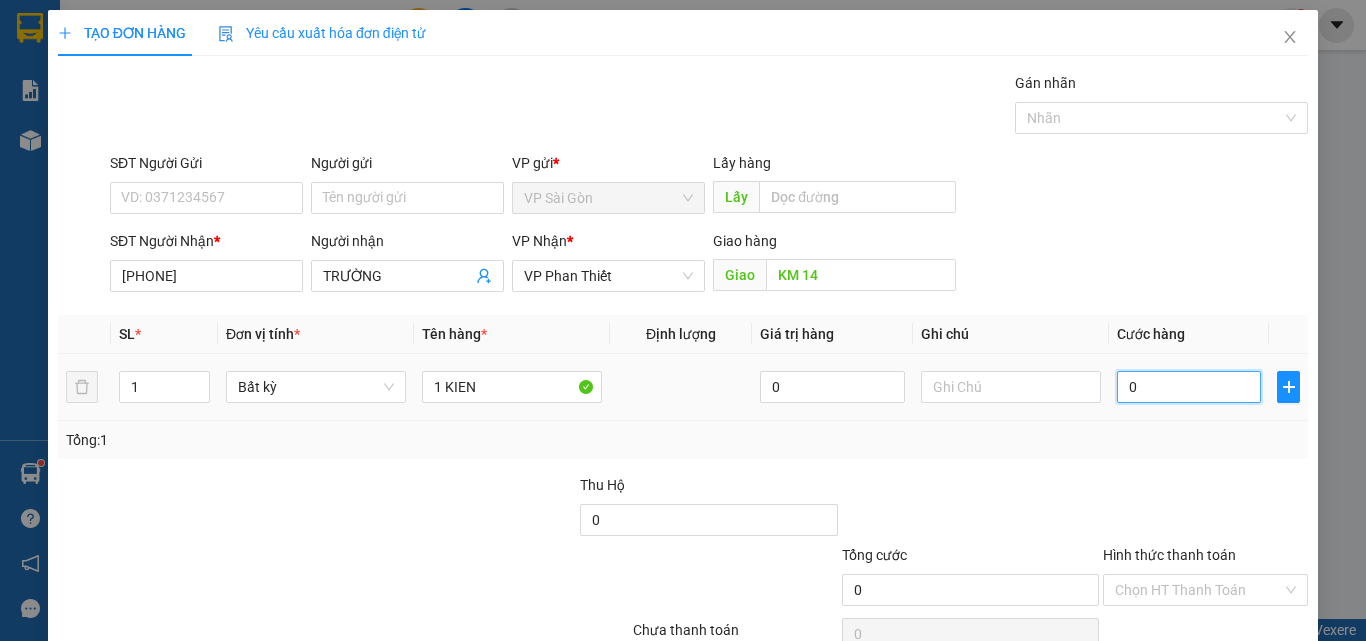 click on "0" at bounding box center [1189, 387] 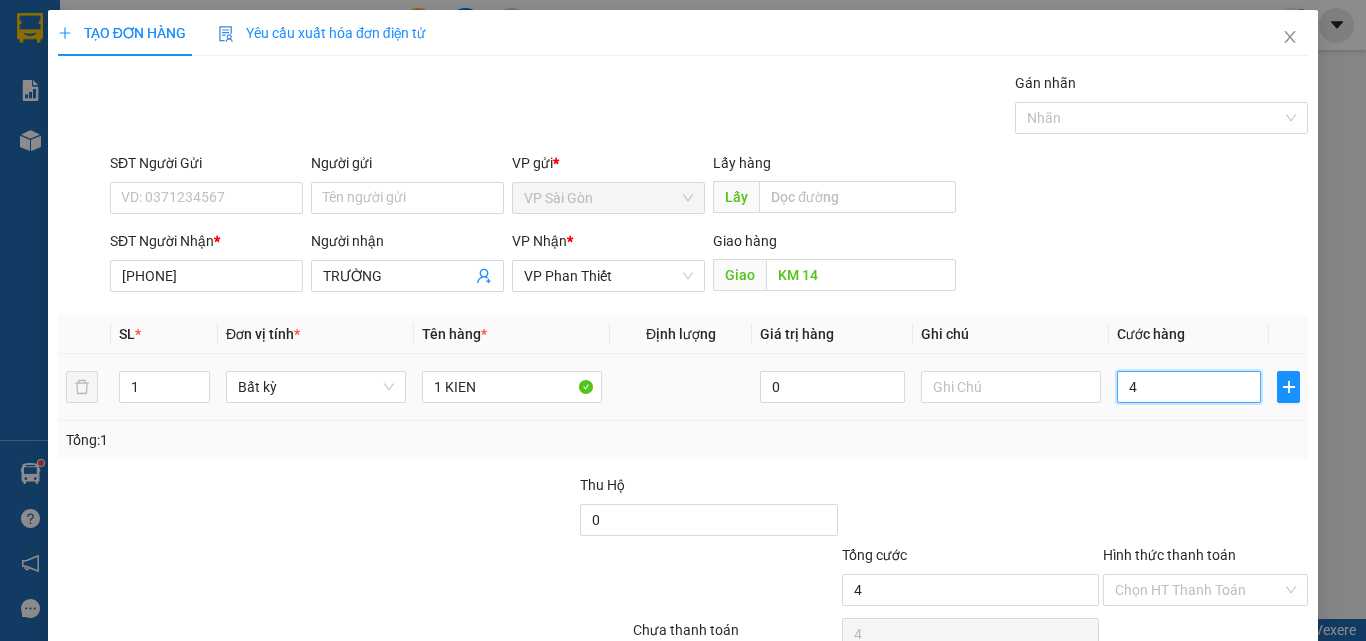 type on "40" 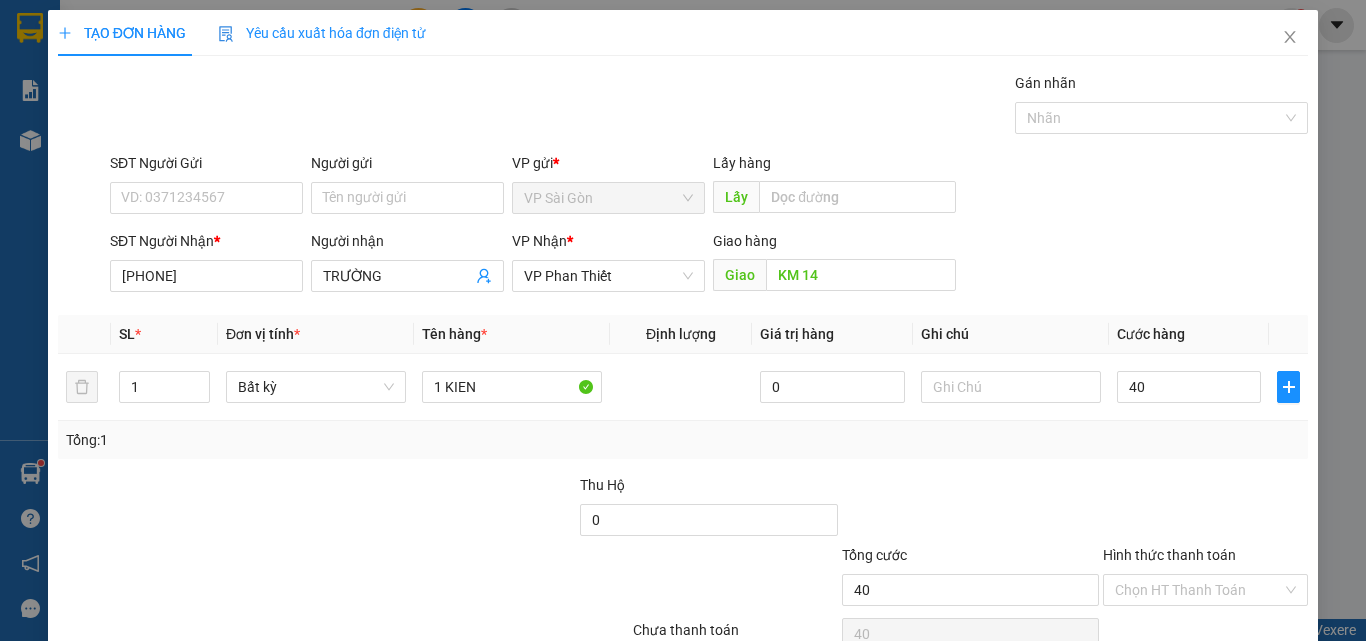 type on "40.000" 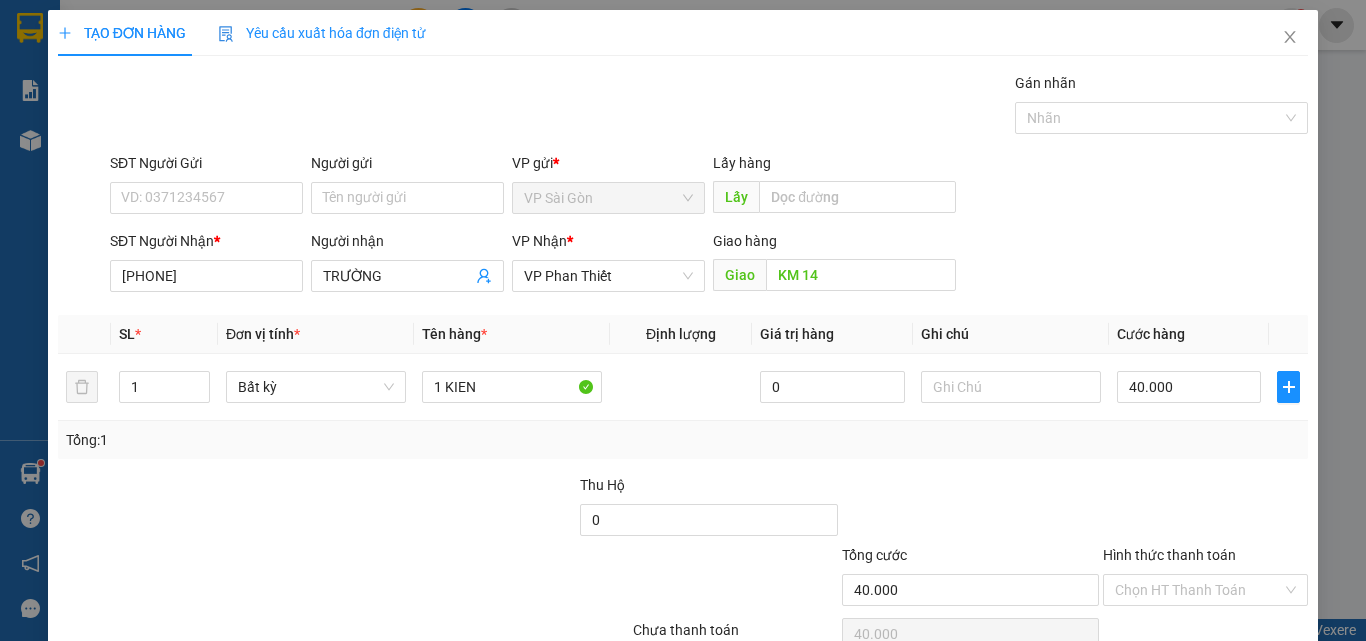 click at bounding box center (1205, 509) 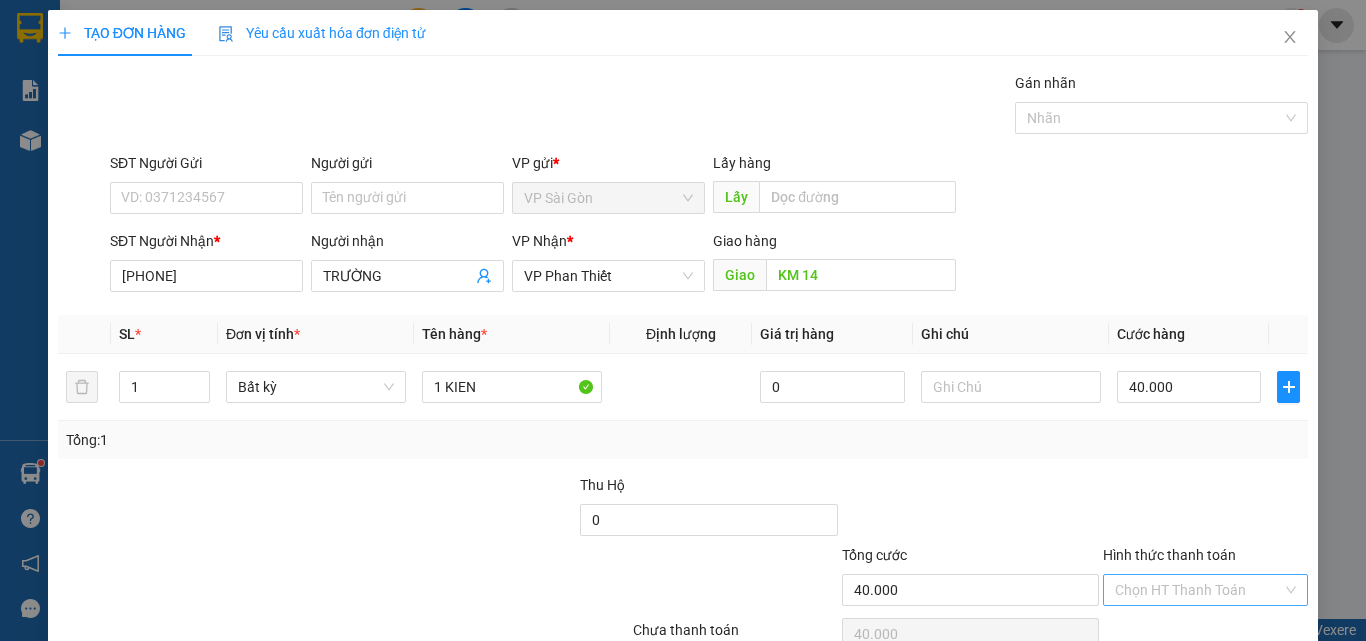 scroll, scrollTop: 99, scrollLeft: 0, axis: vertical 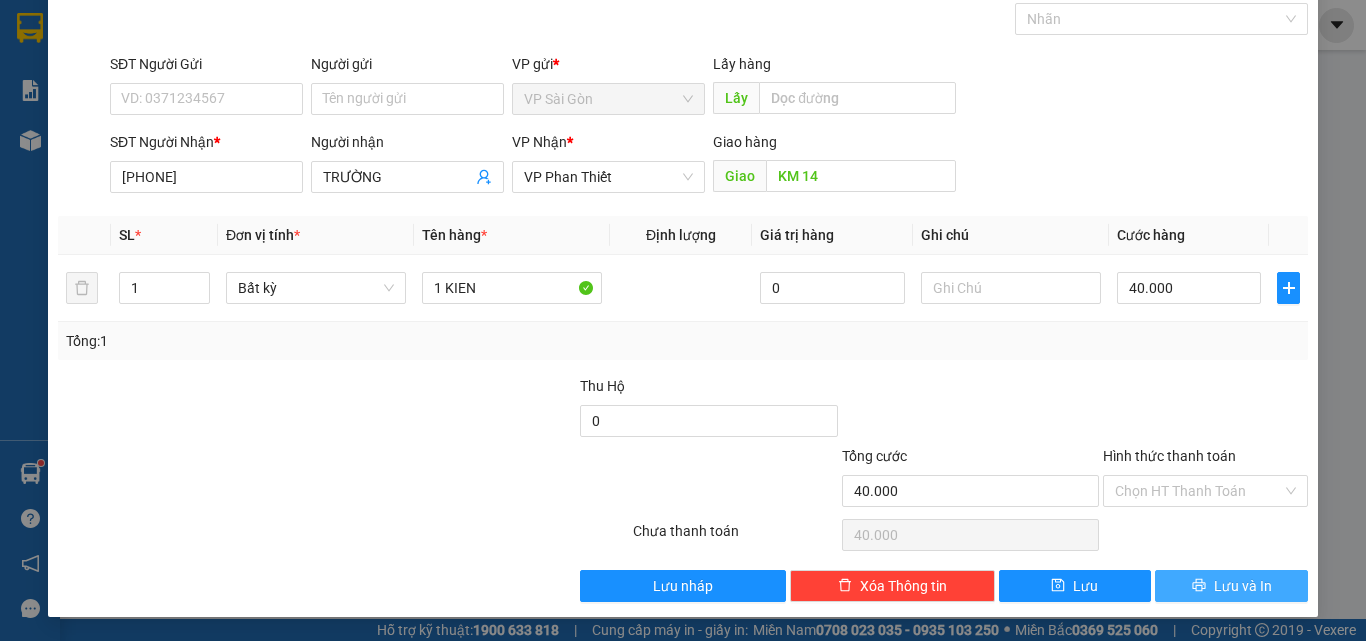 click on "Lưu và In" at bounding box center (1243, 586) 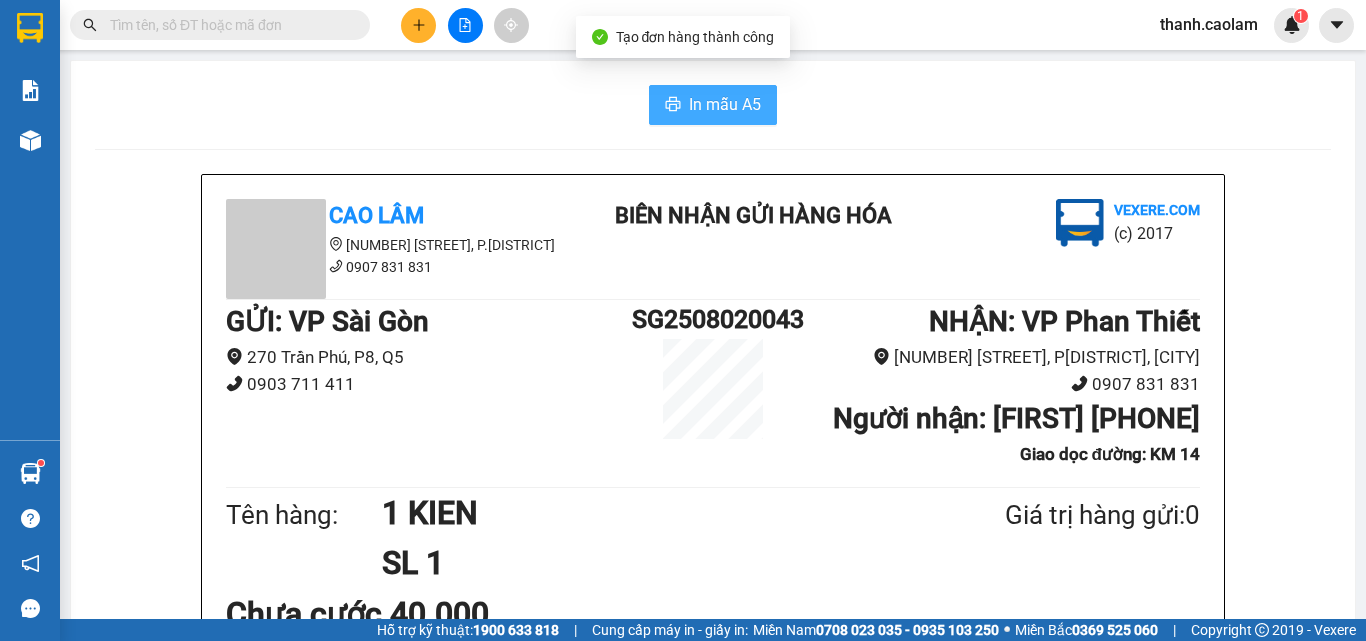 click on "In mẫu A5" at bounding box center [713, 105] 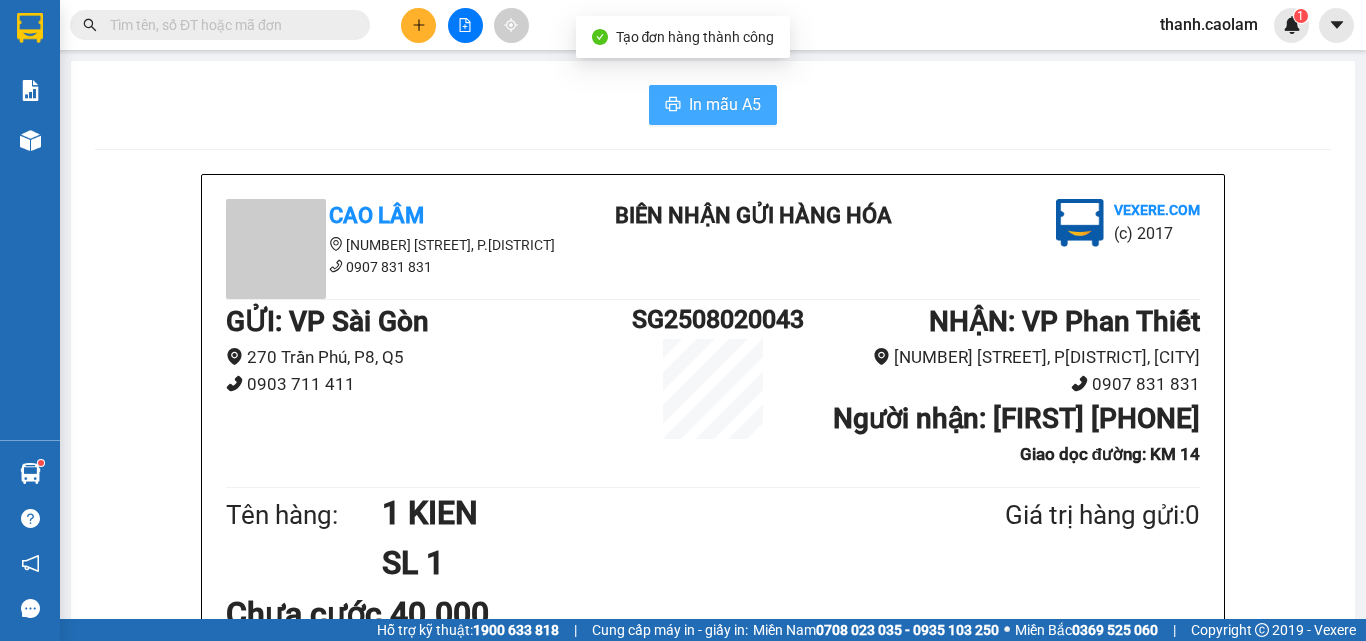 scroll, scrollTop: 0, scrollLeft: 0, axis: both 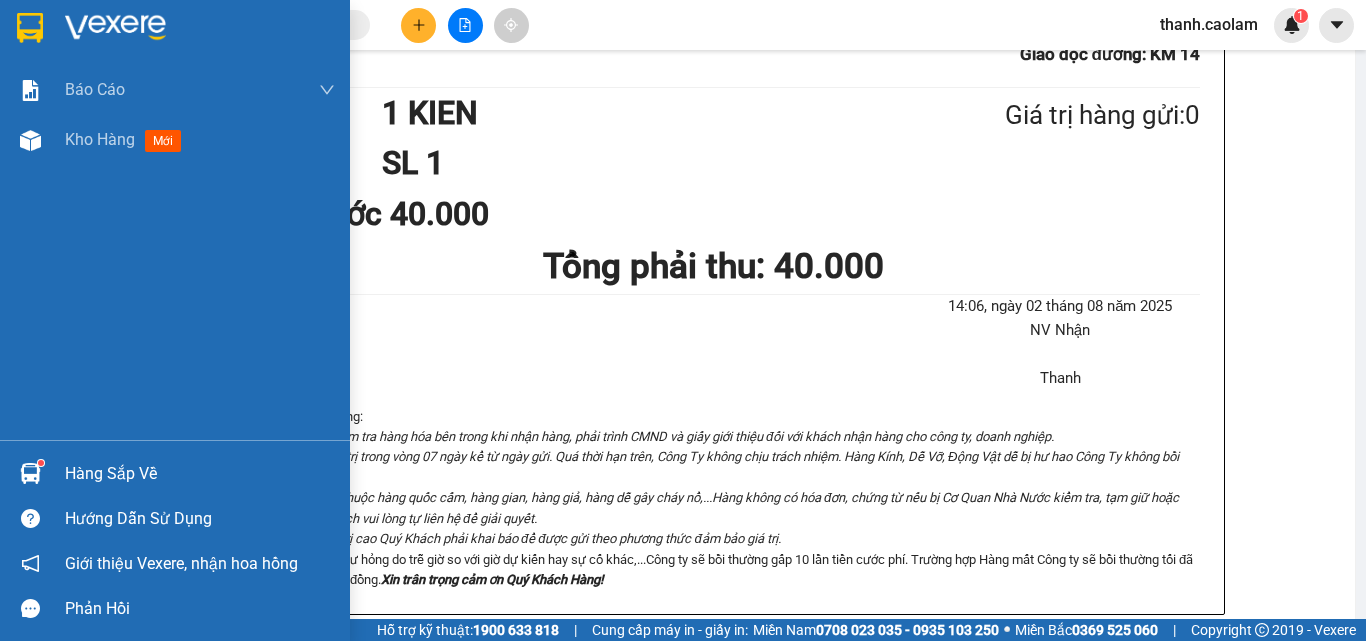 click at bounding box center (30, 28) 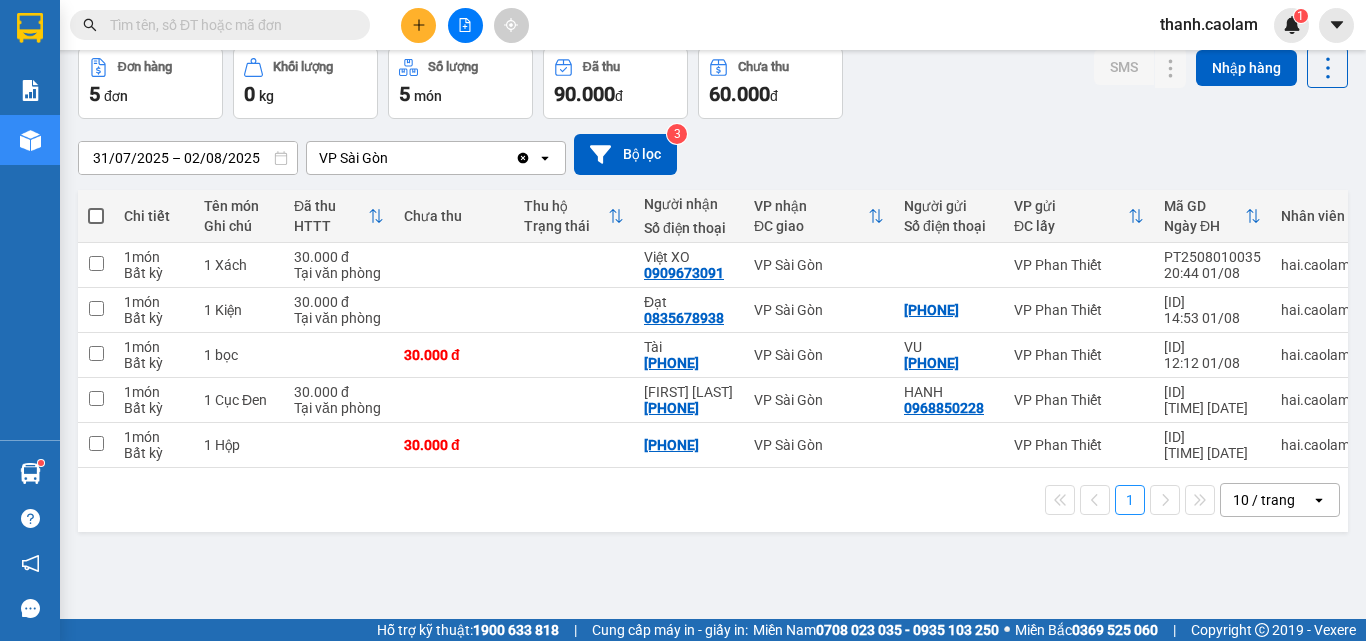 scroll, scrollTop: 0, scrollLeft: 0, axis: both 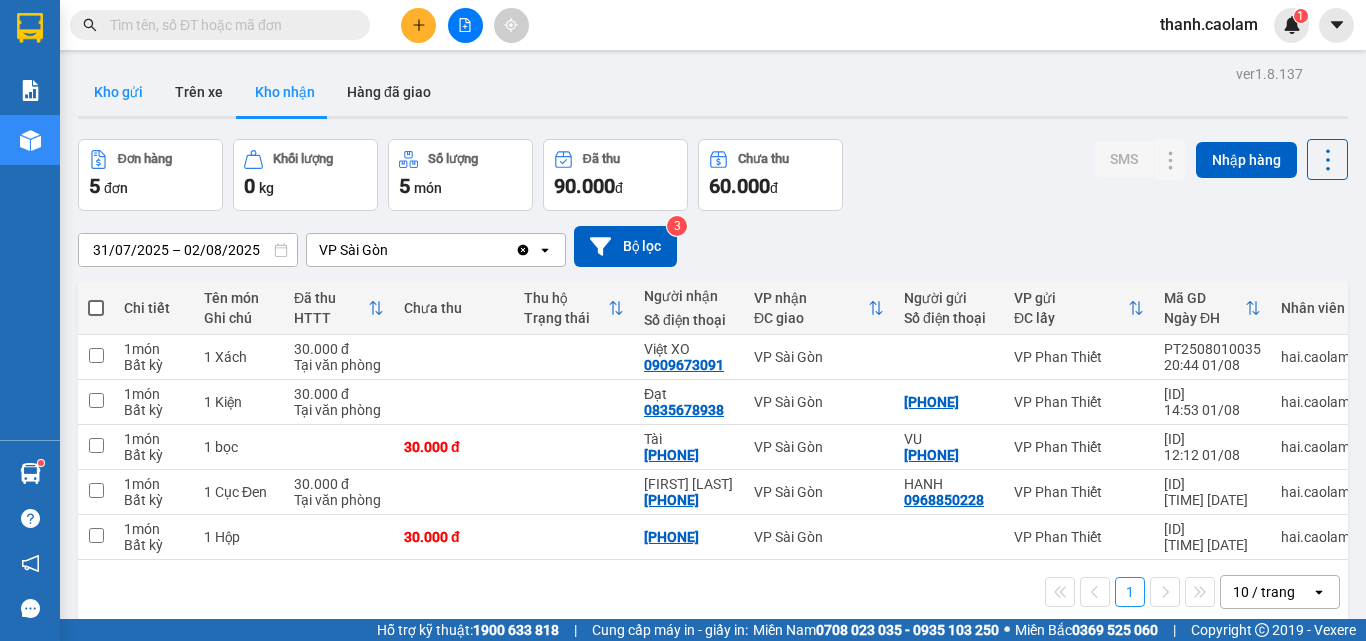 click on "Kho gửi" at bounding box center [118, 92] 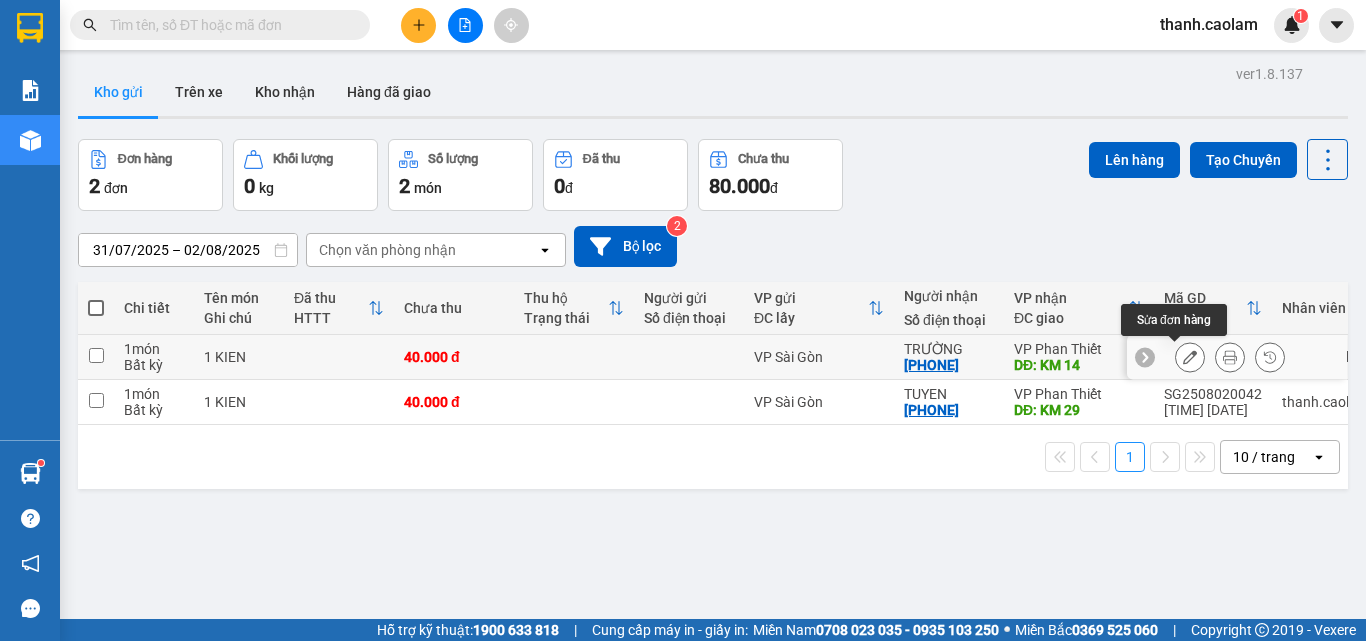 click 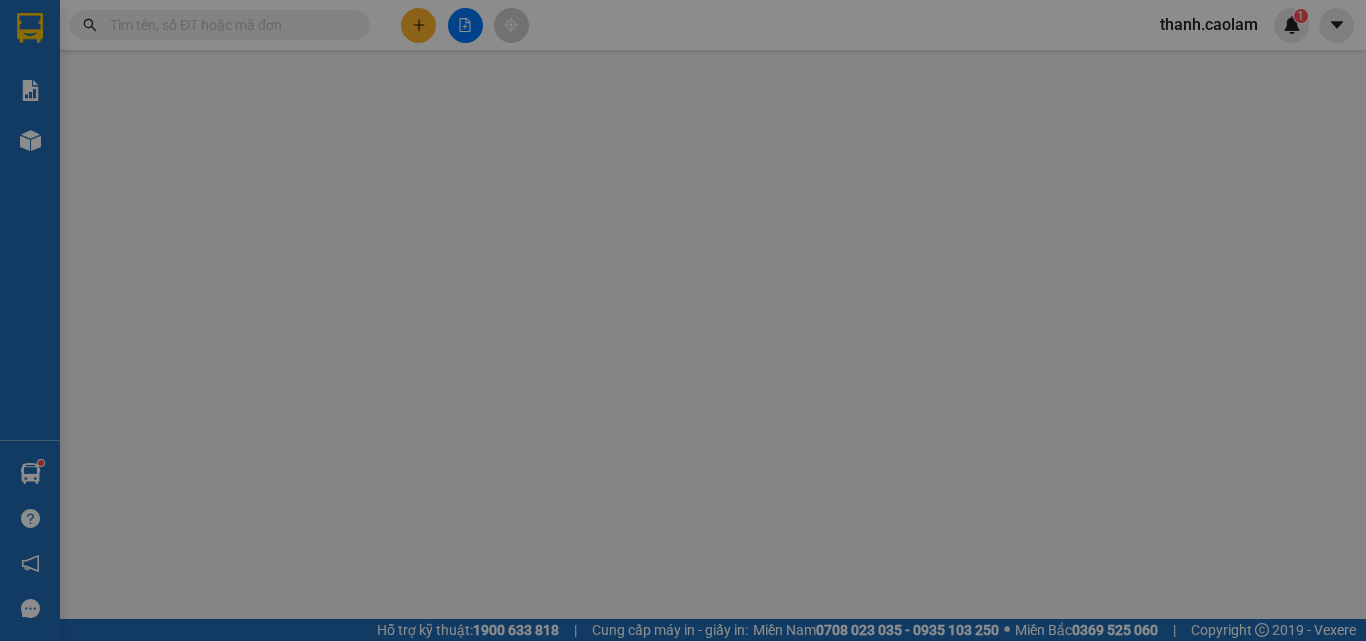 type on "[PHONE]" 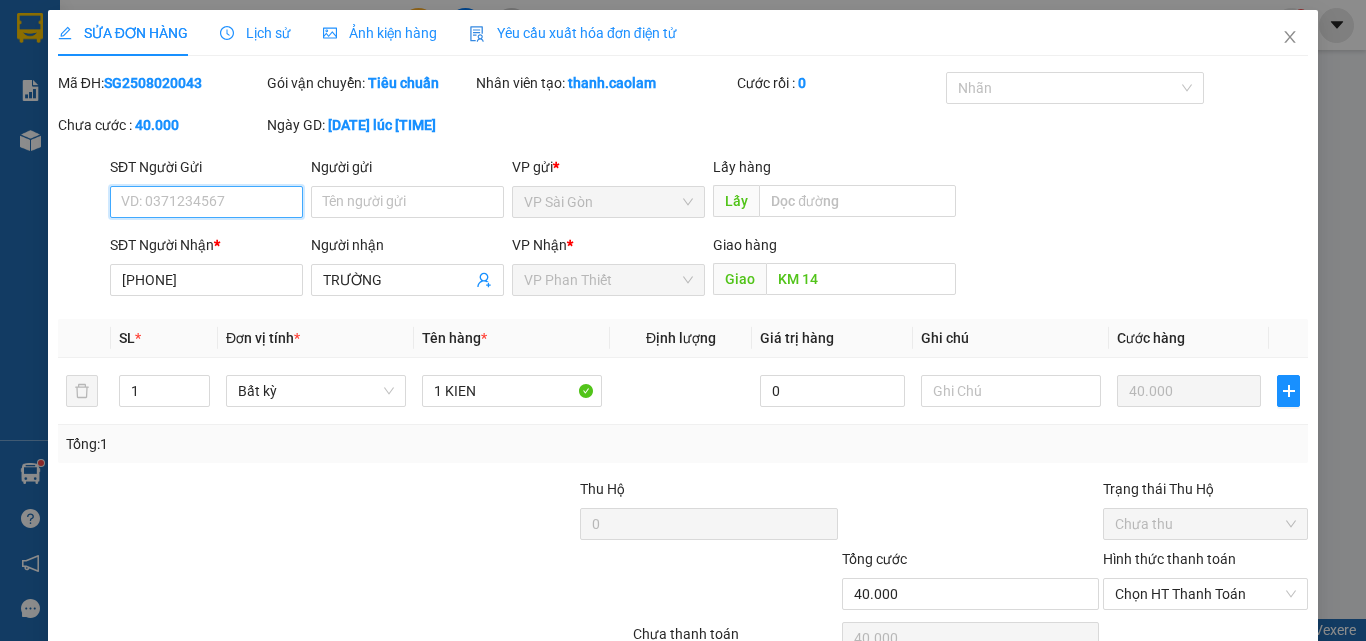 scroll, scrollTop: 103, scrollLeft: 0, axis: vertical 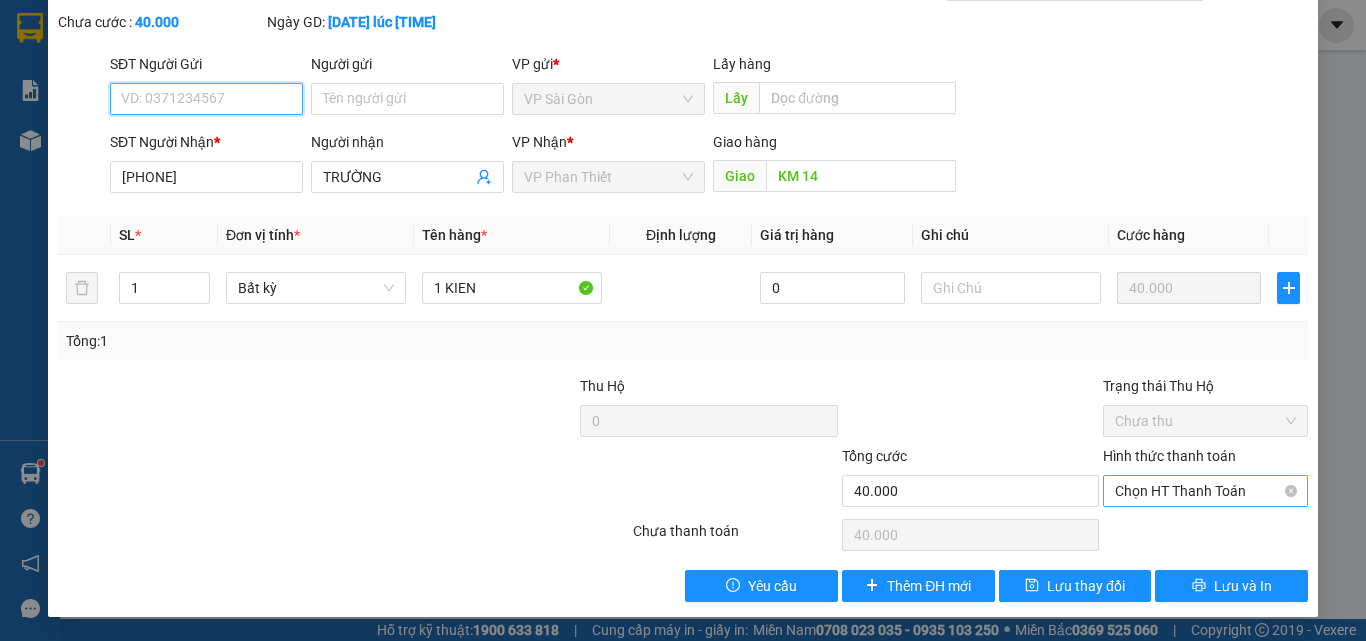 click on "Chọn HT Thanh Toán" at bounding box center (1205, 491) 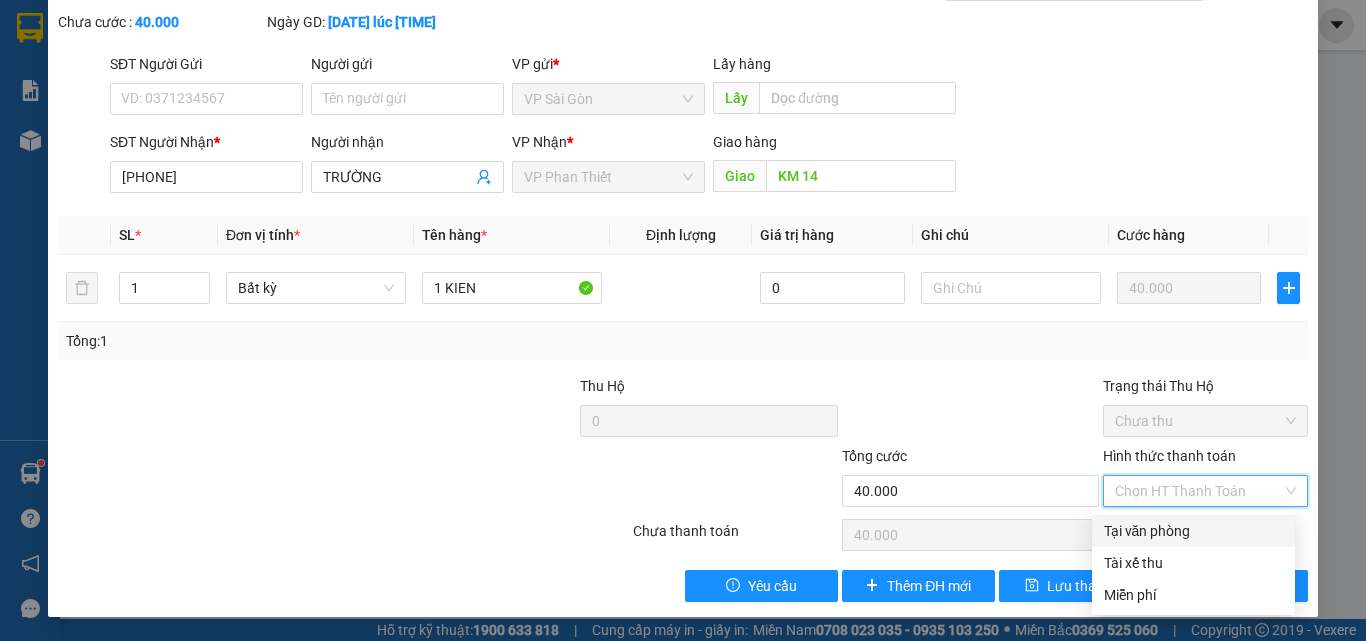 click on "Tại văn phòng Tài xế thu Miễn phí" at bounding box center [1193, 563] 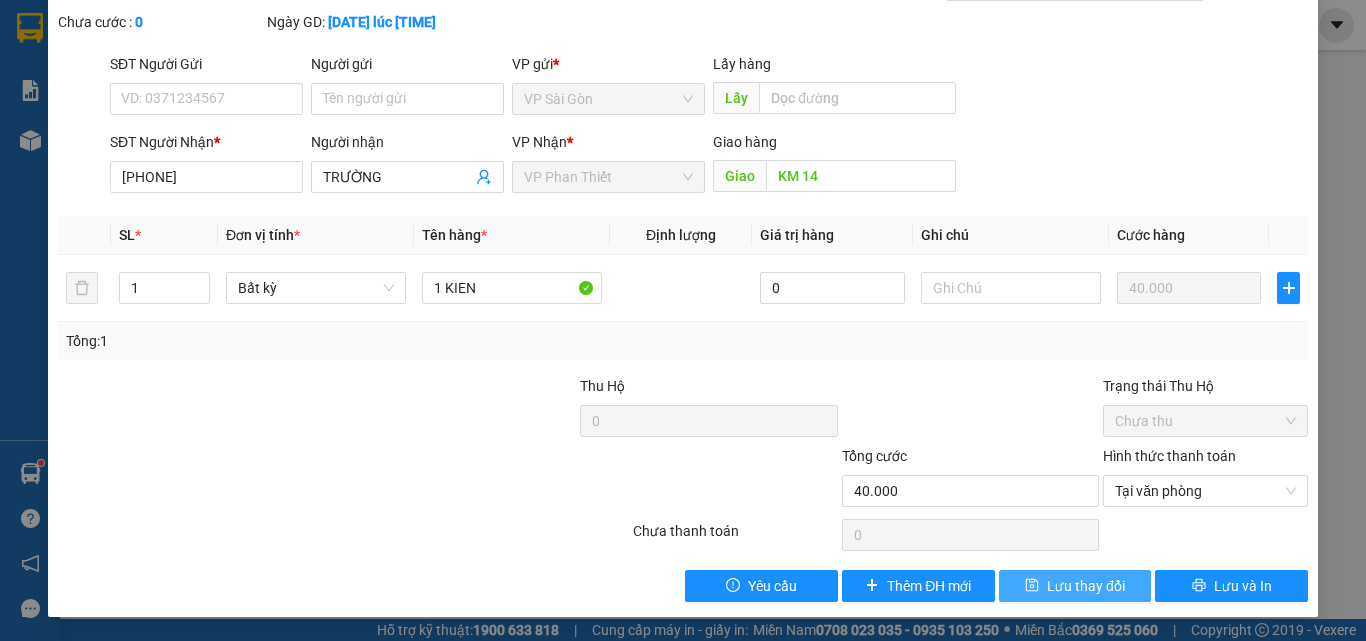 click on "Lưu thay đổi" at bounding box center [1086, 586] 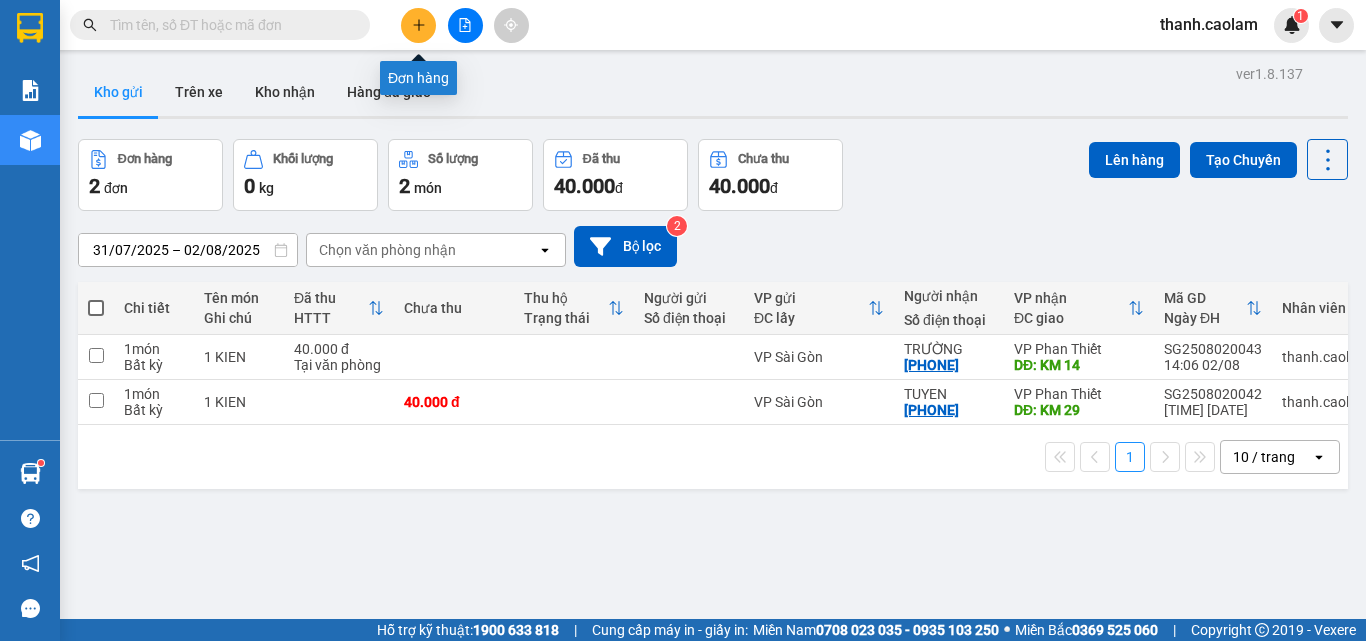 click at bounding box center [418, 25] 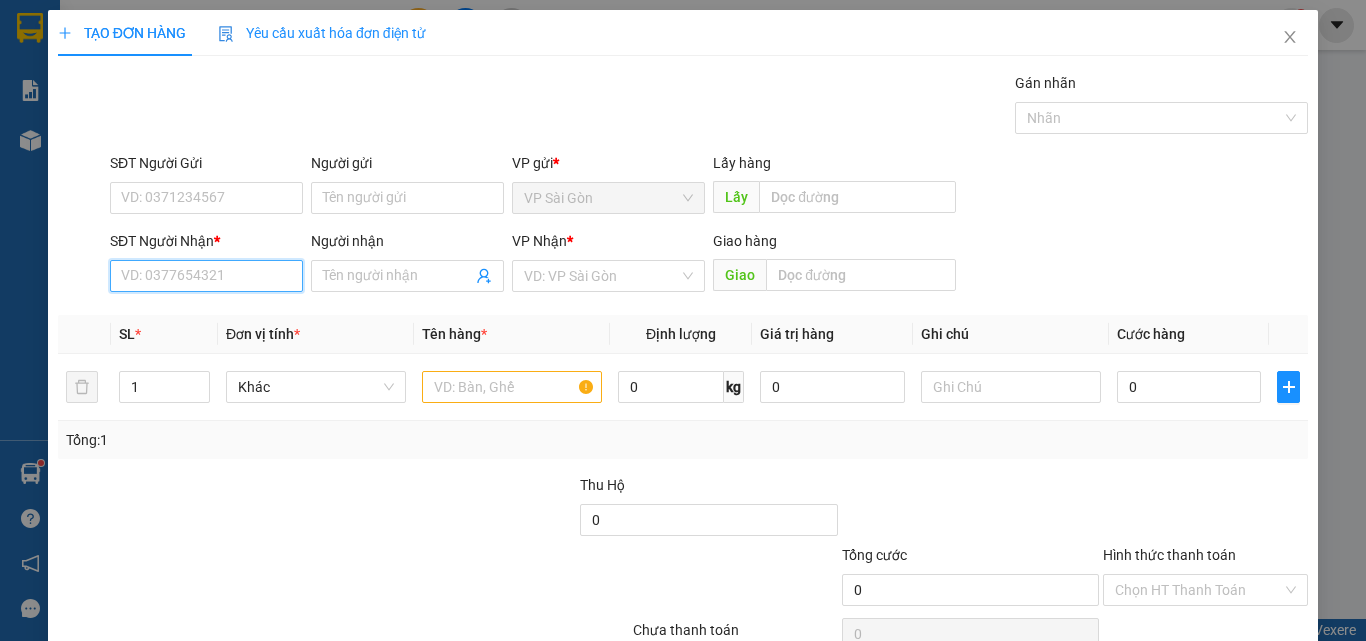 click on "SĐT Người Nhận  *" at bounding box center (206, 276) 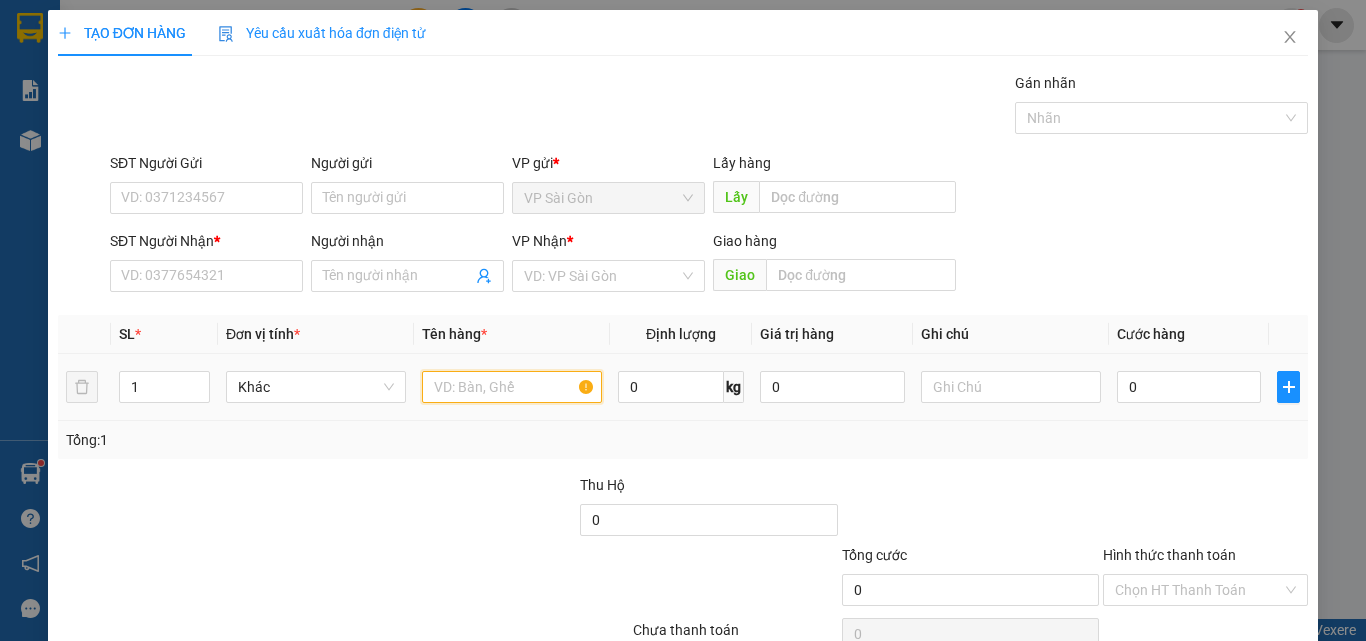 click at bounding box center (512, 387) 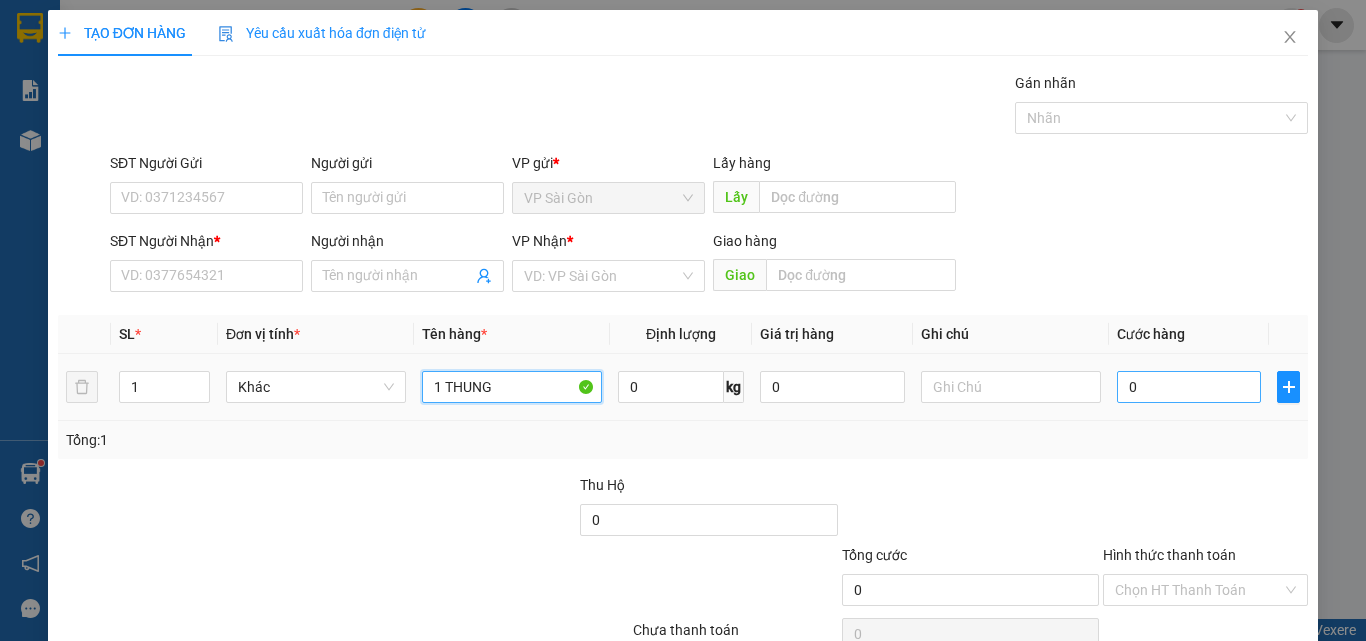 type on "1 THUNG" 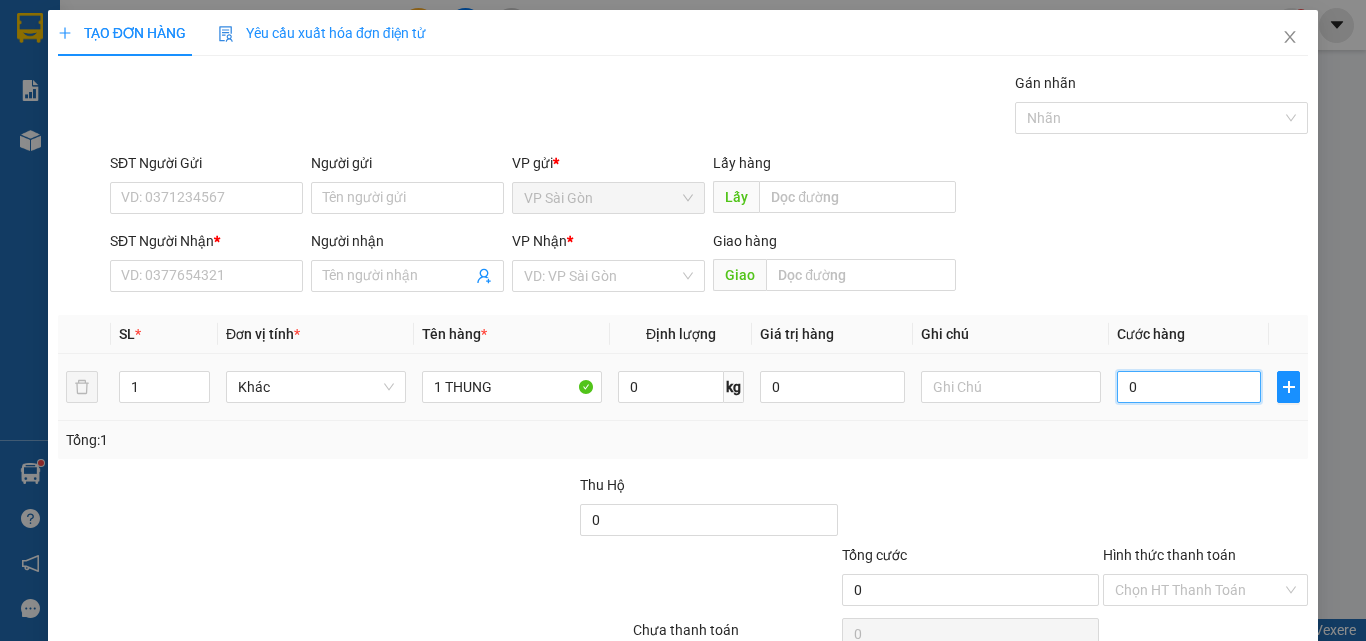 click on "0" at bounding box center [1189, 387] 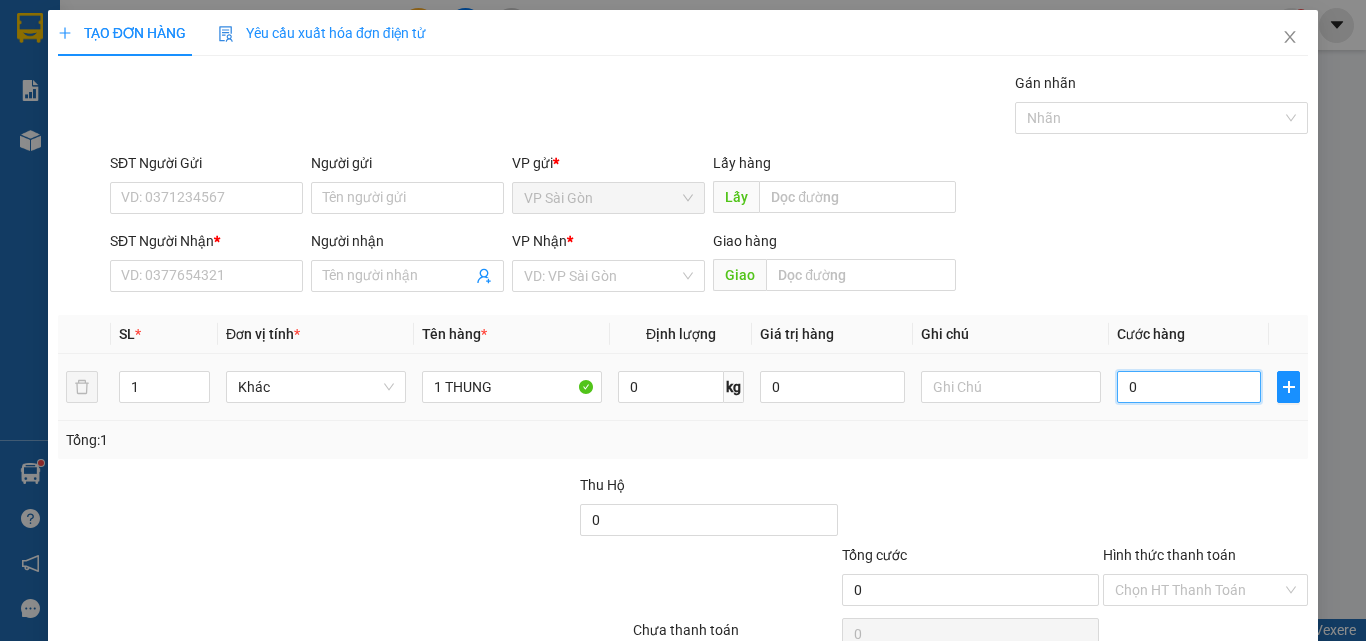 type on "8" 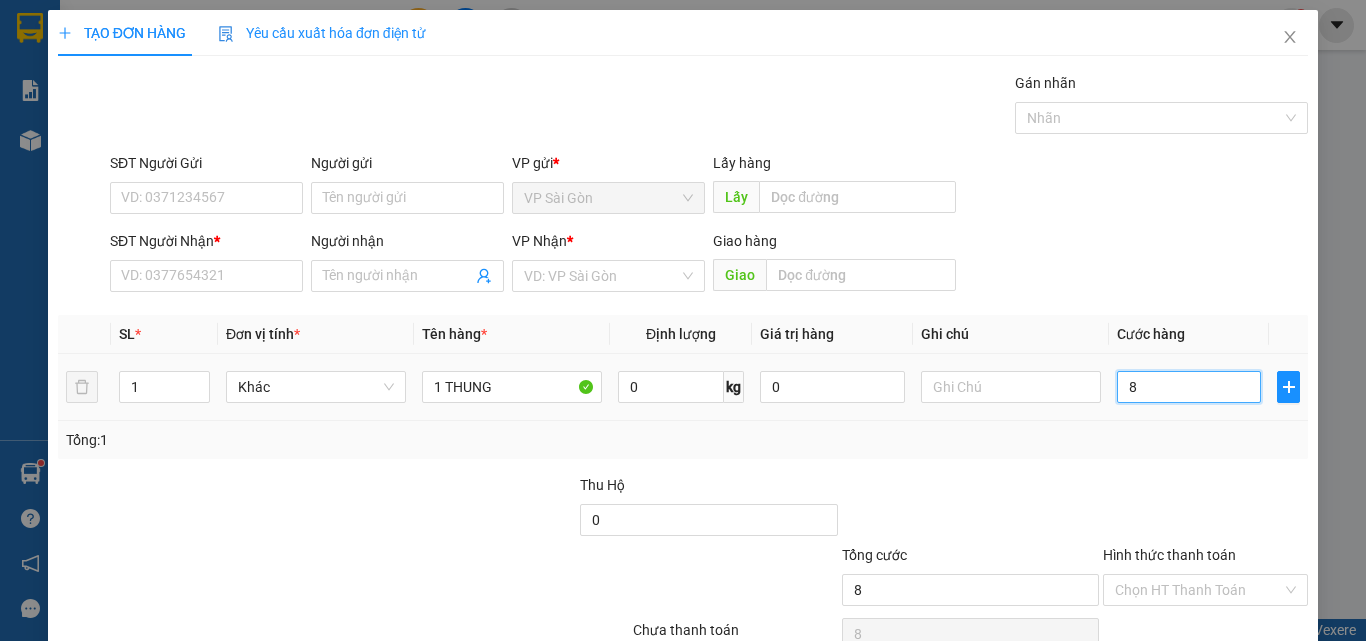 type on "80" 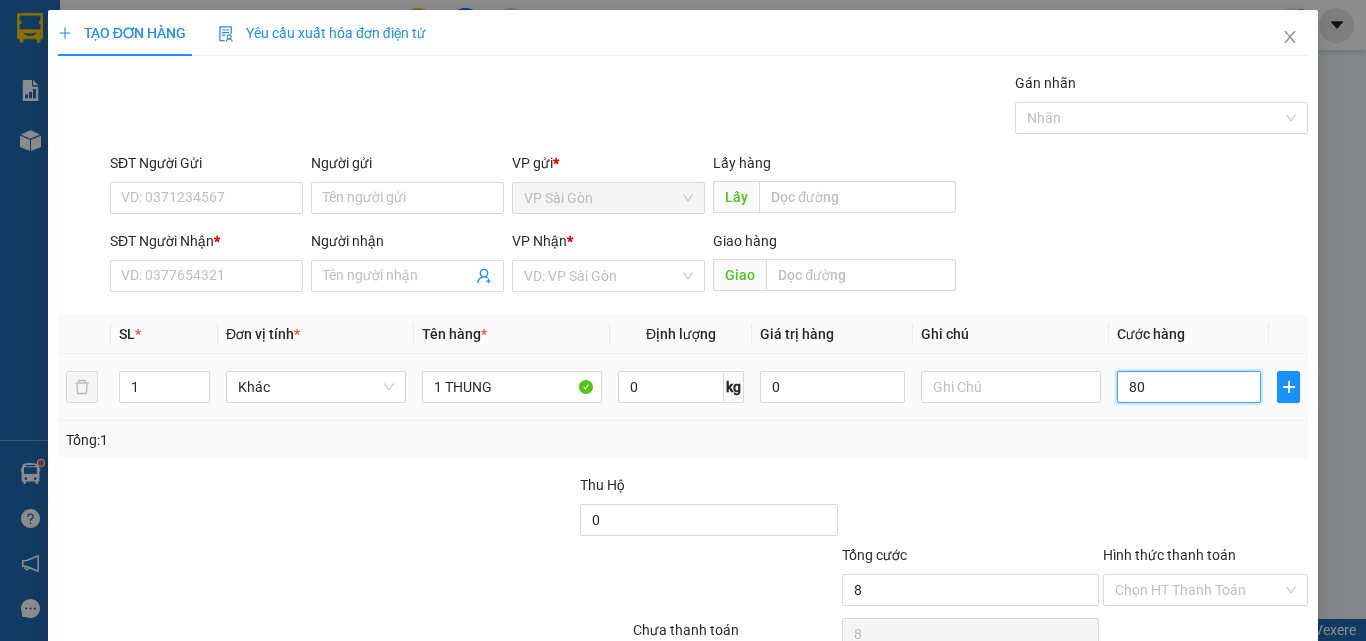 type on "80" 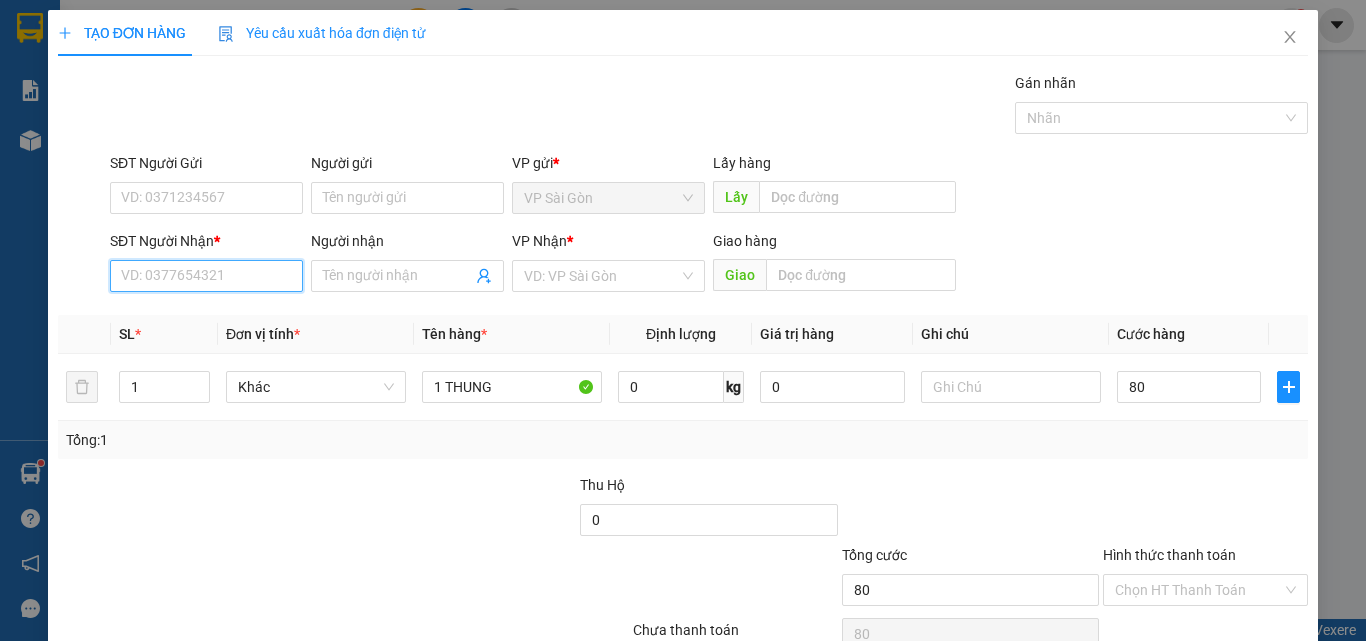 type on "80.000" 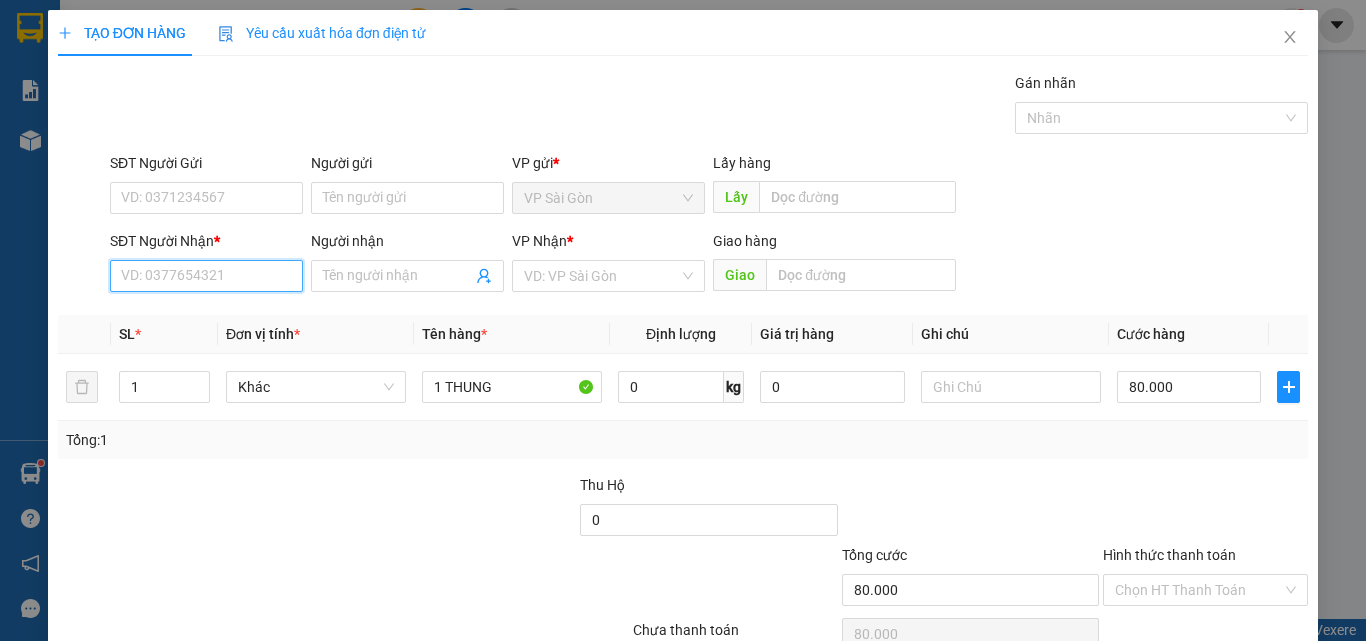 click on "SĐT Người Nhận  *" at bounding box center (206, 276) 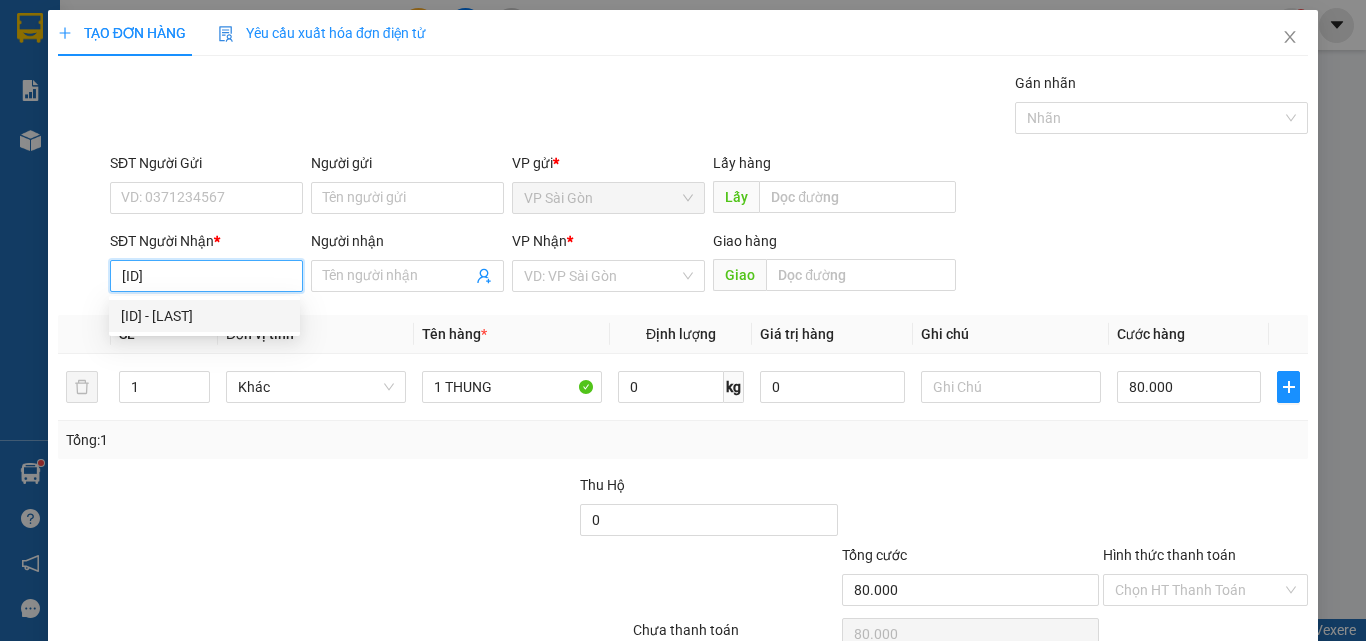 click on "[ID] - [LAST]" at bounding box center (204, 316) 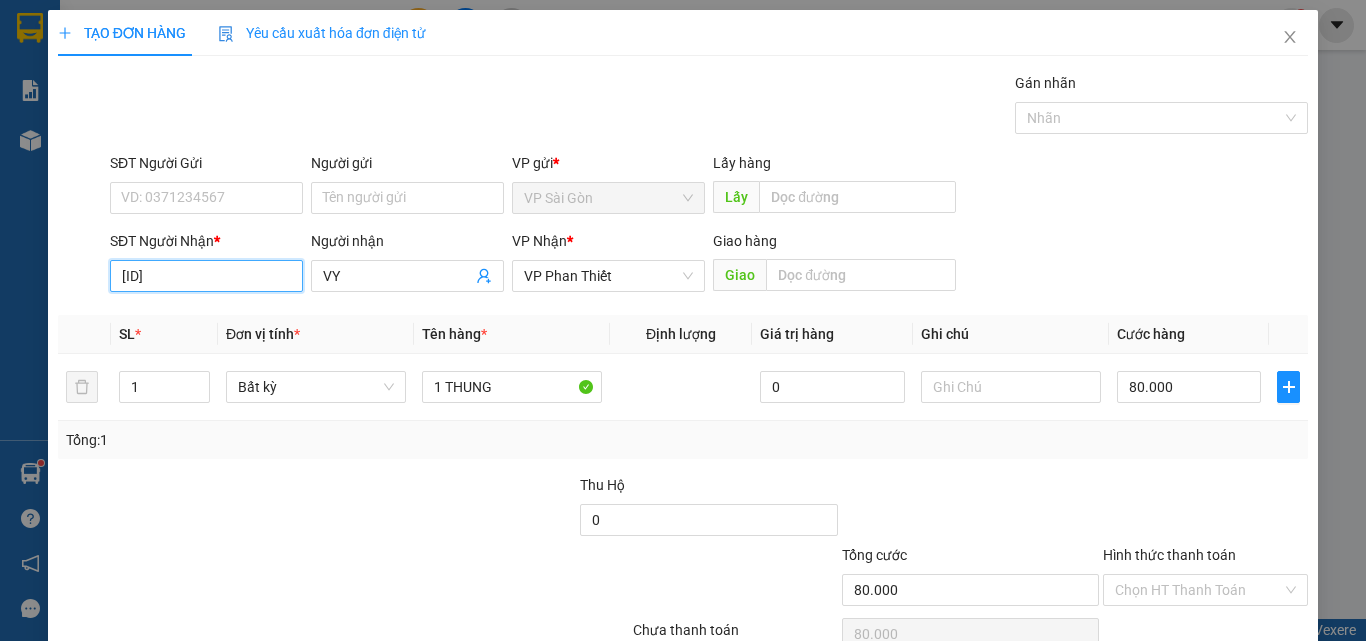 scroll, scrollTop: 99, scrollLeft: 0, axis: vertical 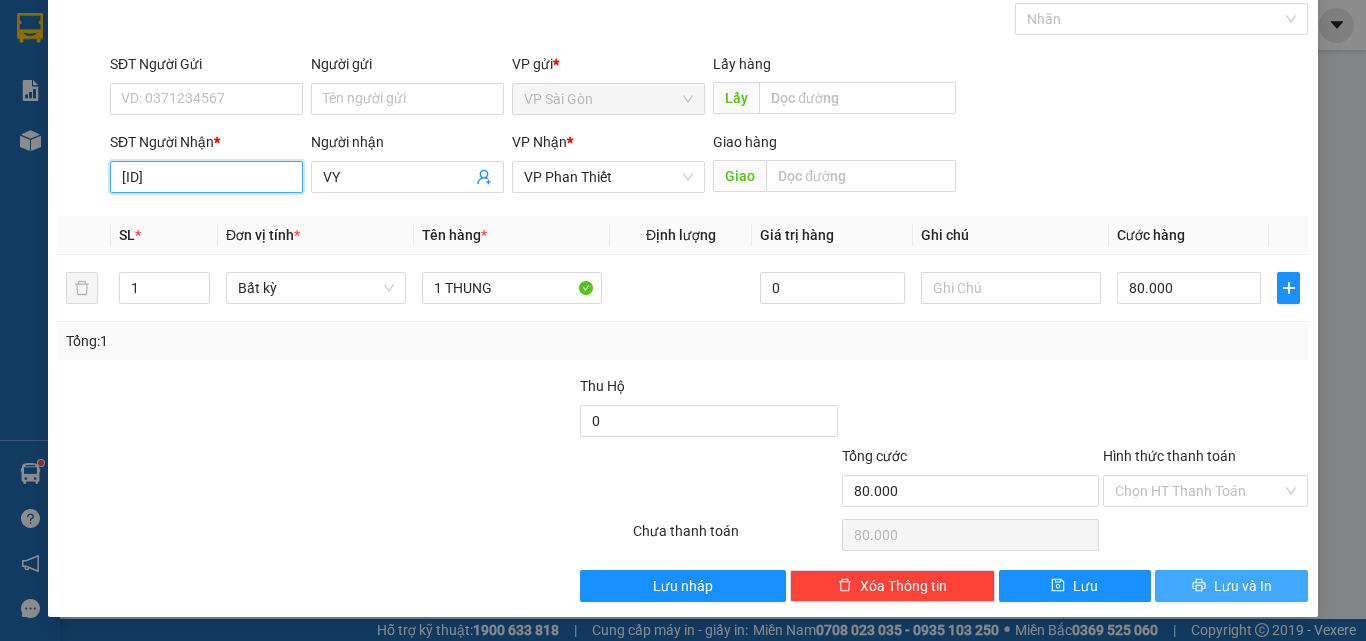 type on "[ID]" 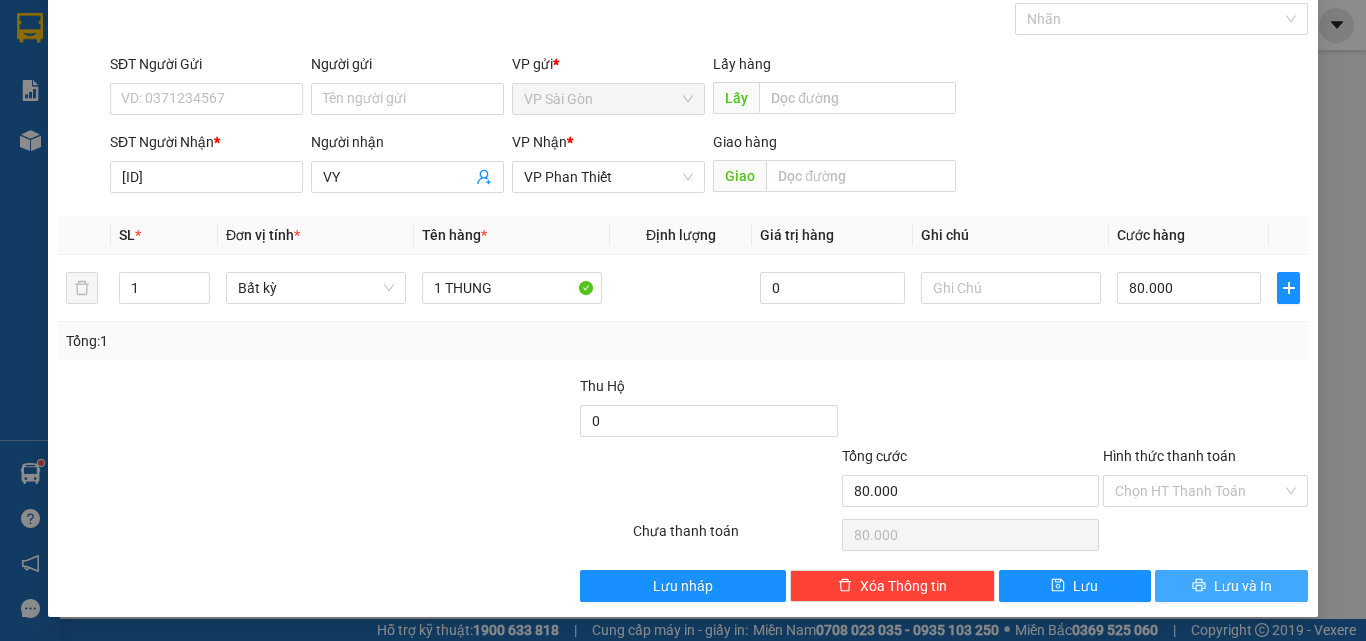 click on "Lưu và In" at bounding box center [1231, 586] 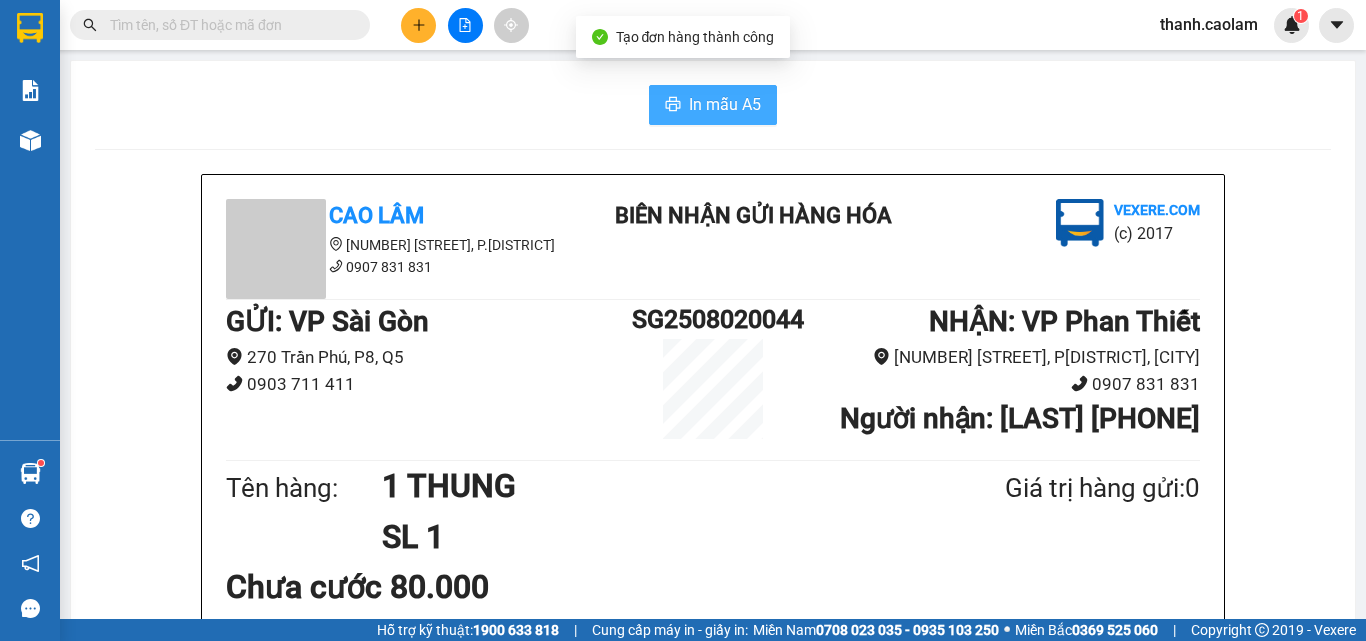 click on "In mẫu A5" at bounding box center [725, 104] 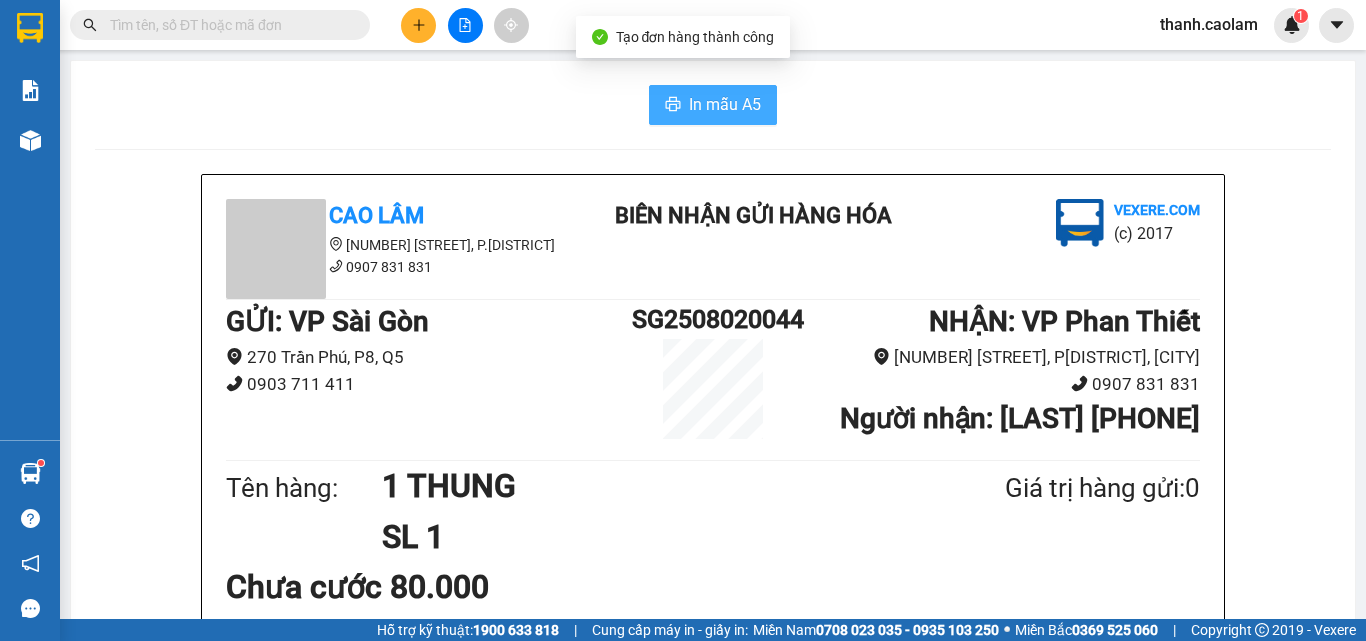 scroll, scrollTop: 0, scrollLeft: 0, axis: both 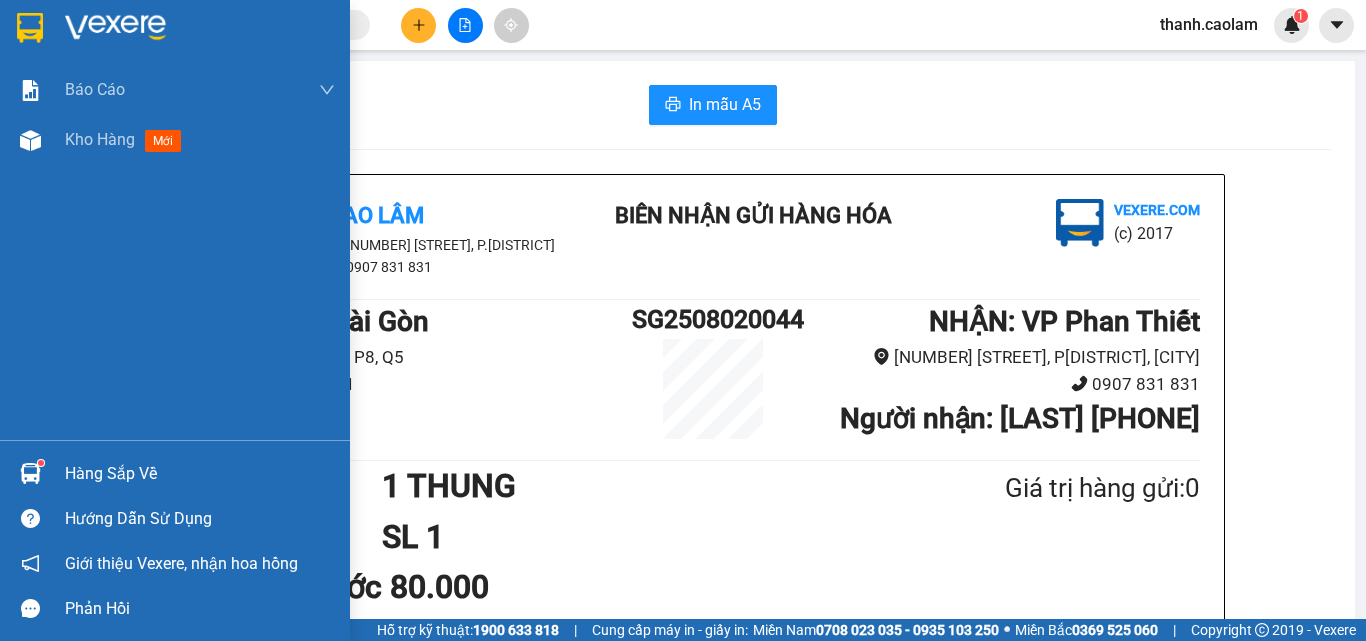 click at bounding box center (30, 28) 